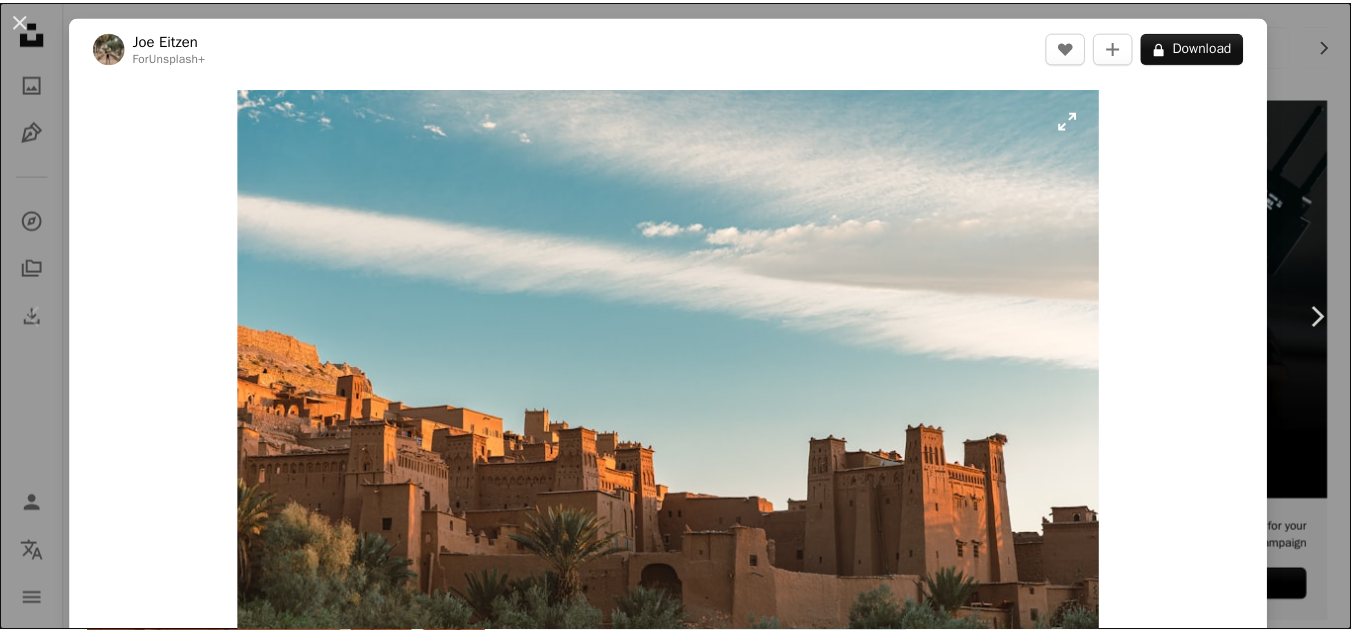 scroll, scrollTop: 400, scrollLeft: 0, axis: vertical 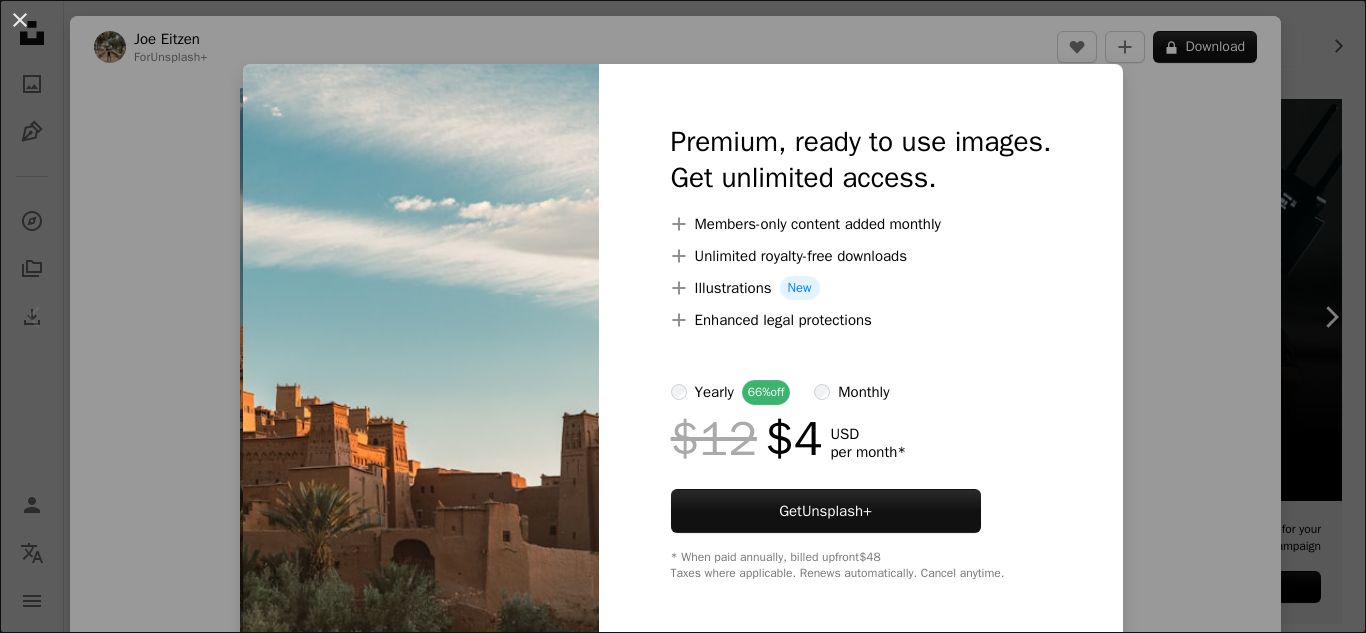 click on "An X shape Premium, ready to use images. Get unlimited access. A plus sign Members-only content added monthly A plus sign Unlimited royalty-free downloads A plus sign Illustrations  New A plus sign Enhanced legal protections yearly 66%  off monthly $12   $4 USD per month * Get  Unsplash+ * When paid annually, billed upfront  $48 Taxes where applicable. Renews automatically. Cancel anytime." at bounding box center (683, 316) 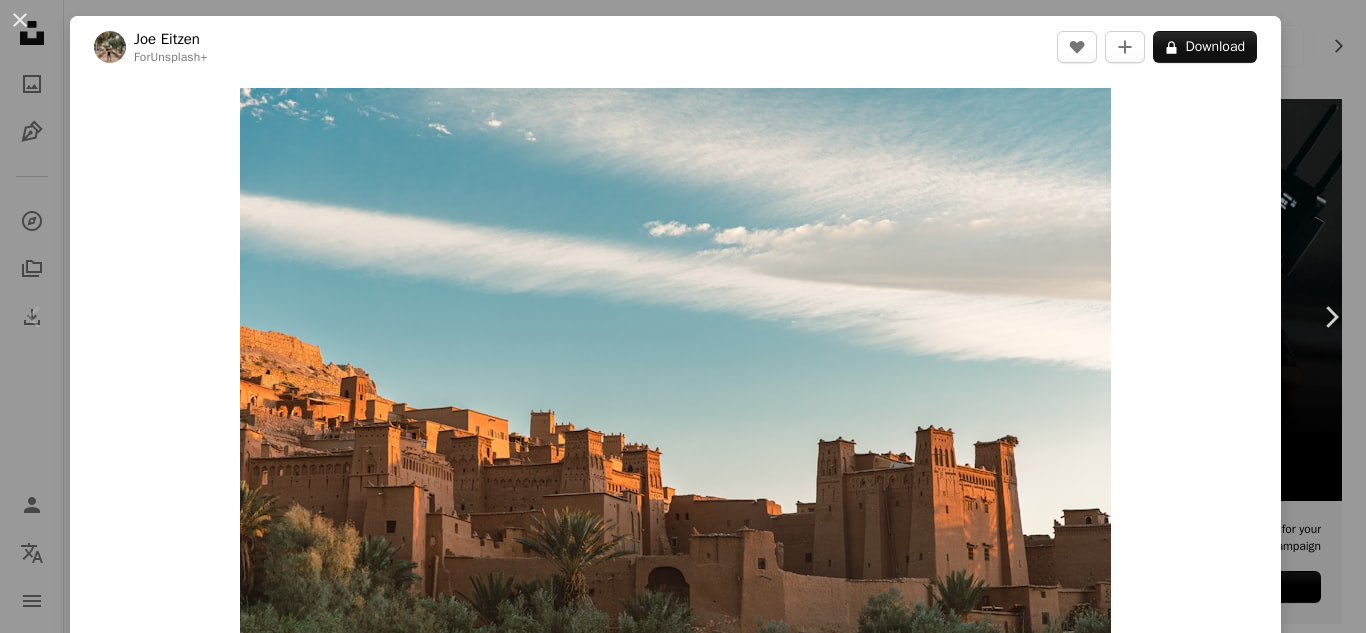 click on "An X shape Chevron left Chevron right Joe Eitzen For Unsplash+ A heart A plus sign A lock Download Zoom in A forward-right arrow Share More Actions Calendar outlined Published on January 12, 2023 Safety Licensed under the Unsplash+ License wallpaper travel city architecture cityscape wallpapers [COUNTRY] backgrounds travelling traveling medina [COUNTRY] backgrounds traveling traveling moroccan Creative Commons images From this series Chevron right Plus sign for Unsplash+ Plus sign for Unsplash+ Plus sign for Unsplash+ Plus sign for Unsplash+ Plus sign for Unsplash+ Plus sign for Unsplash+ Plus sign for Unsplash+ Plus sign for Unsplash+ Plus sign for Unsplash+ Plus sign for Unsplash+ Related images Plus sign for Unsplash+ A heart A plus sign Joe Eitzen For Unsplash+ A lock Download Plus sign for Unsplash+ A heart A plus sign Getty Images For Unsplash+ A lock Download Plus sign for Unsplash+ A heart A plus sign Ahmed For Unsplash+ A lock Download Plus sign for Unsplash+ A heart A plus sign Ahmed For Unsplash+ A lock Download A heart Ahmed" at bounding box center [683, 316] 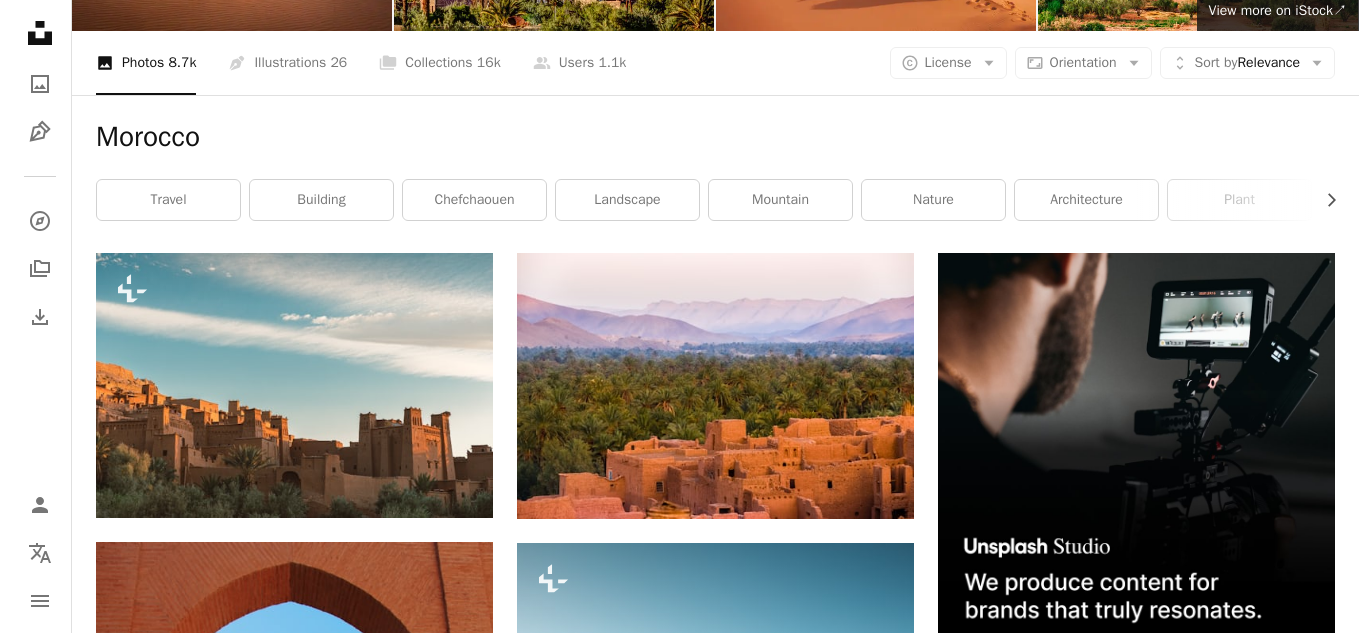 scroll, scrollTop: 400, scrollLeft: 0, axis: vertical 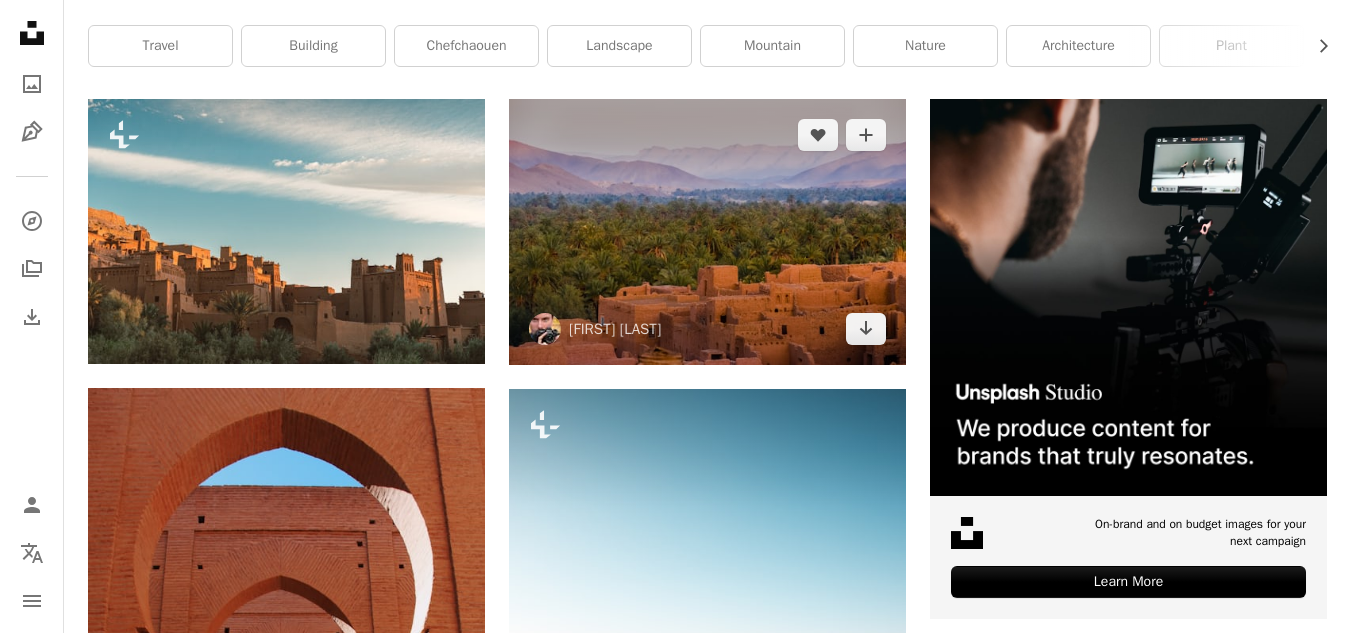 click at bounding box center (707, 232) 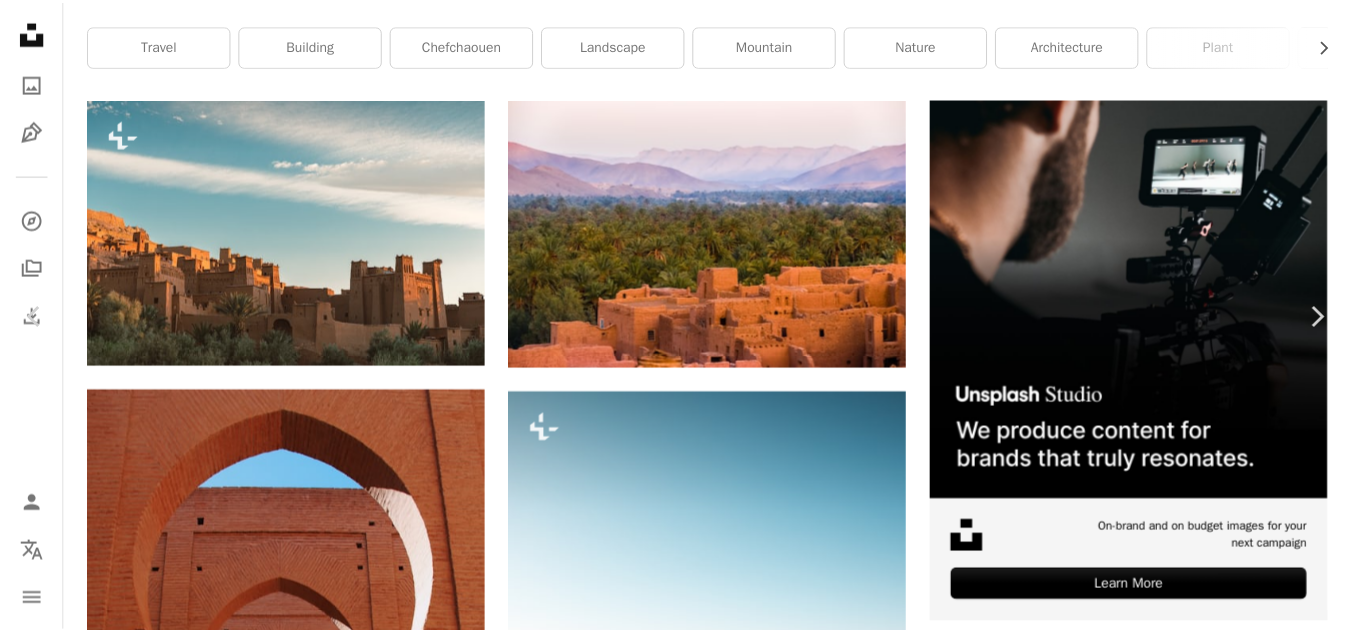 scroll, scrollTop: 0, scrollLeft: 0, axis: both 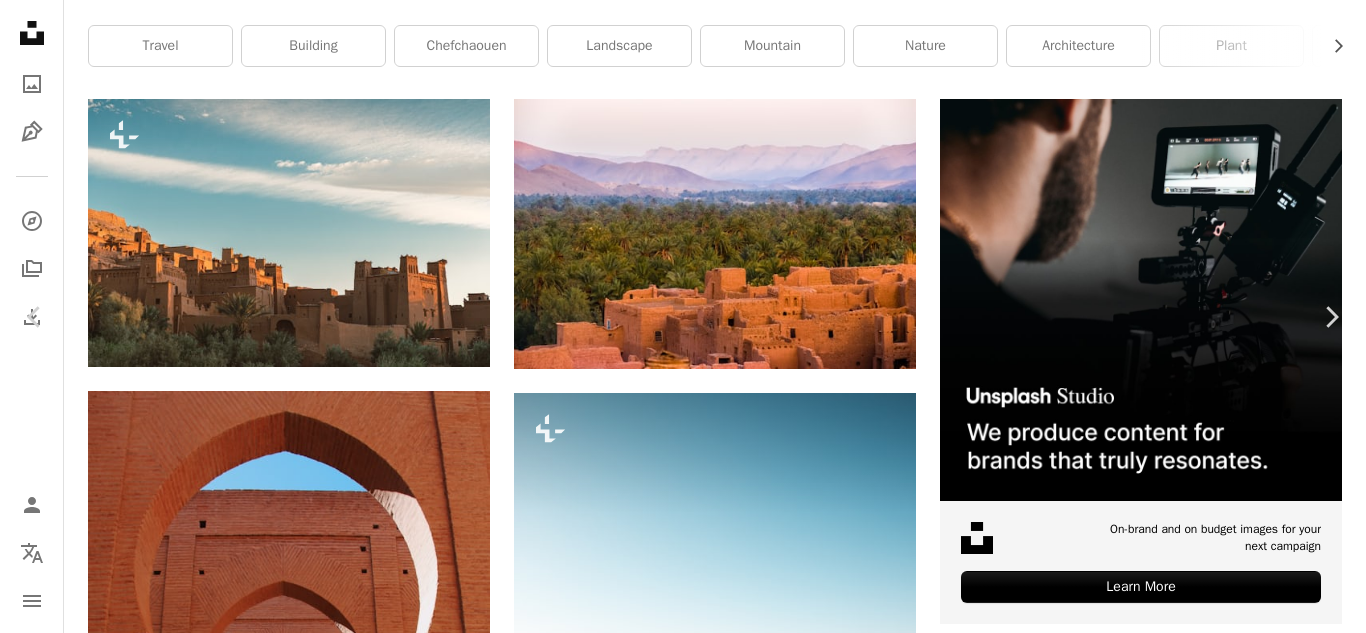 click on "An X shape Chevron left Chevron right [FIRST] [LAST] sickle A heart A plus sign Download free Chevron down Zoom in Views 7,096,646 Downloads 61,821 Featured in Photos ,  Nature A forward-right arrow Share Info icon Info More Actions Oasis A map marker [CITY], [COUNTRY] Calendar outlined Published on  March 17, 2017 Camera FUJIFILM, FinePix S5Pro Safety Free to use under the  Unsplash License forest building mountains village mexico stone morocco horizon arizona palm woodland ruins aztec indians native americans traditional design travel architecture green castle Public domain images Browse premium related images on iStock  |  Save 20% with code UNSPLASH20 View more on iStock  ↗ Related images A heart A plus sign [FIRST] [LAST] Available for hire A checkmark inside of a circle Arrow pointing down A heart A plus sign [FIRST] [LAST] Arrow pointing down A heart A plus sign [FIRST] [LAST] For  Unsplash+ A lock Download Plus sign for Unsplash+ For" at bounding box center [683, 4813] 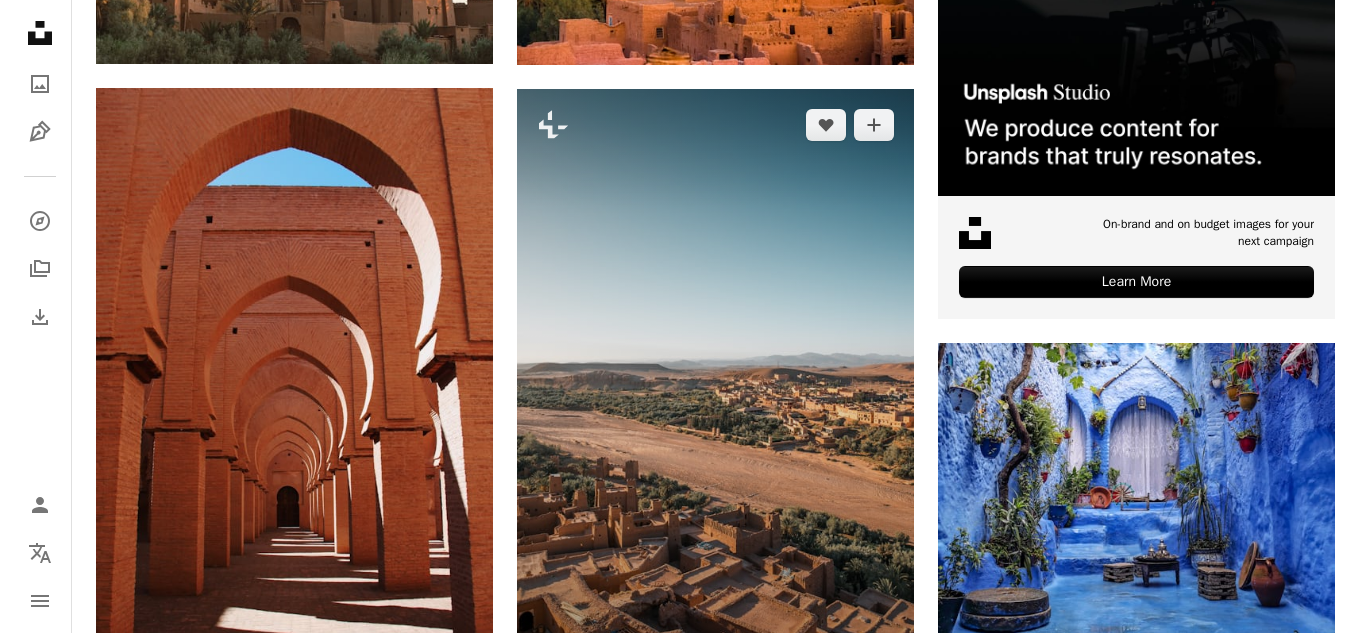 scroll, scrollTop: 800, scrollLeft: 0, axis: vertical 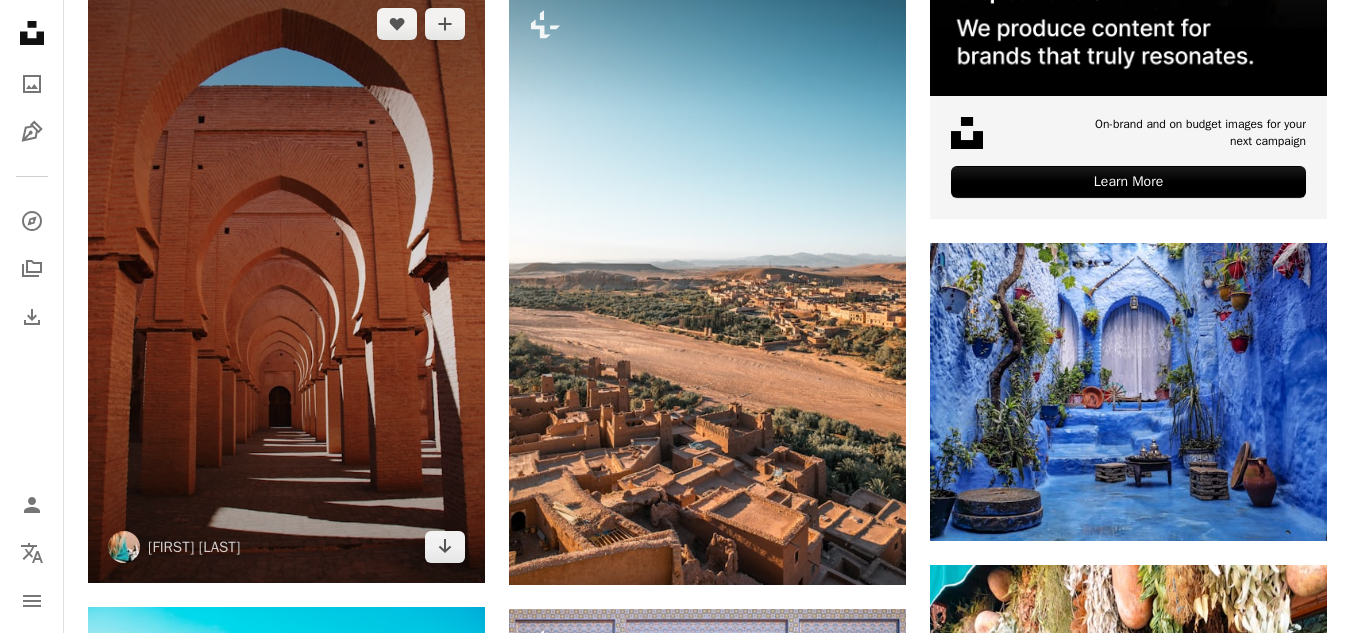 click at bounding box center (286, 286) 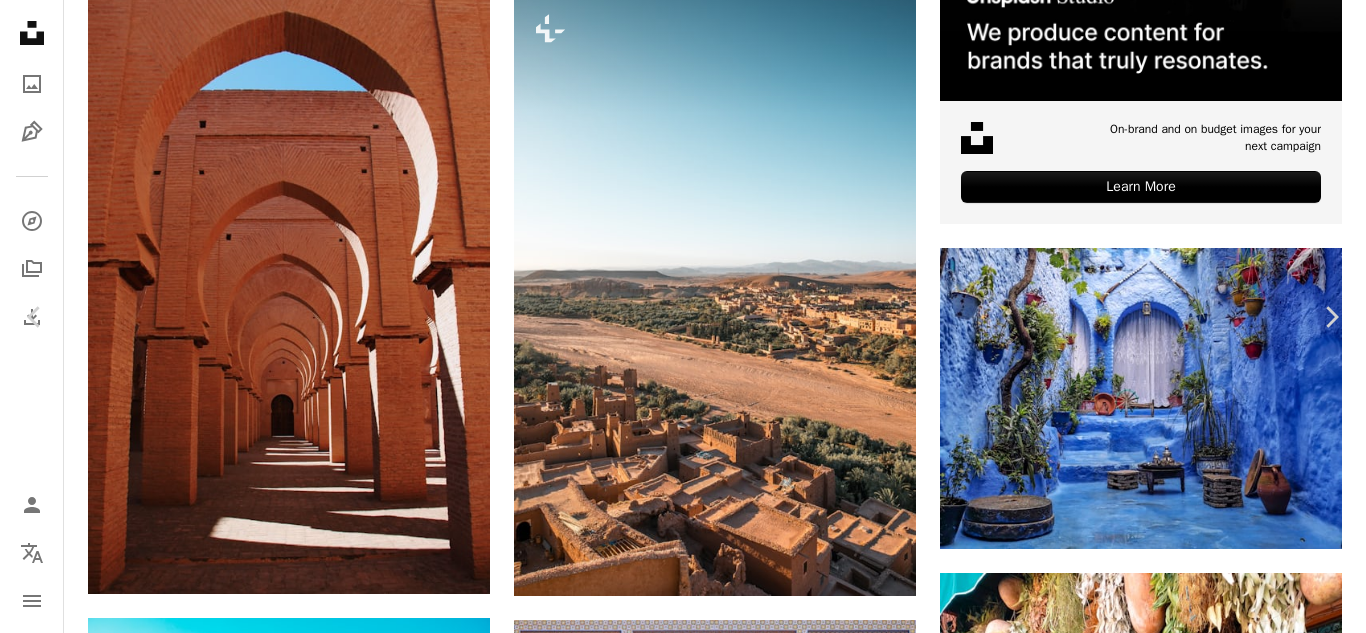 scroll, scrollTop: 500, scrollLeft: 0, axis: vertical 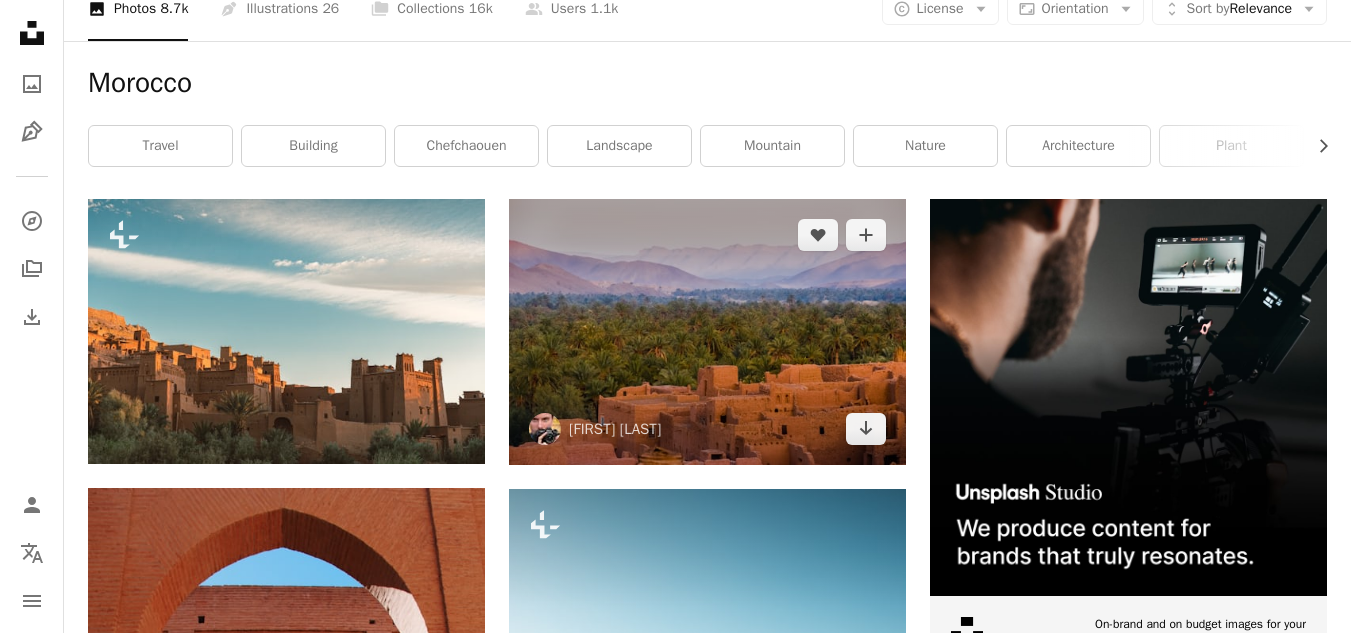 click at bounding box center [707, 332] 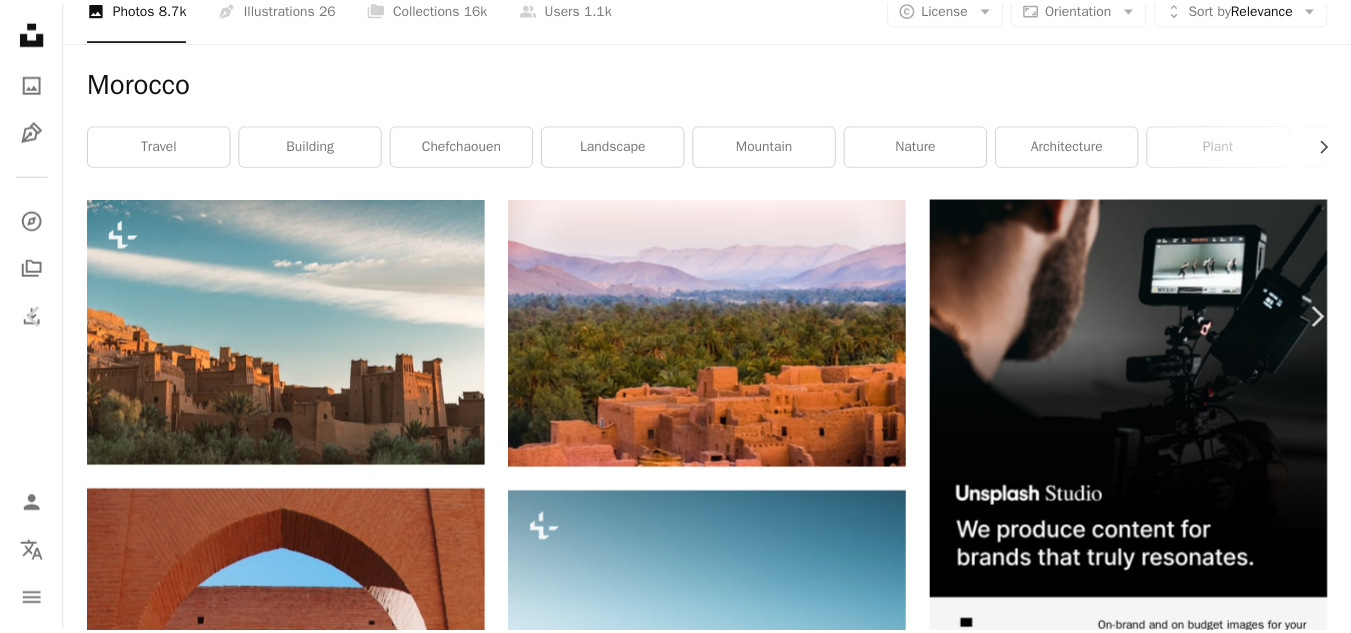 scroll, scrollTop: 100, scrollLeft: 0, axis: vertical 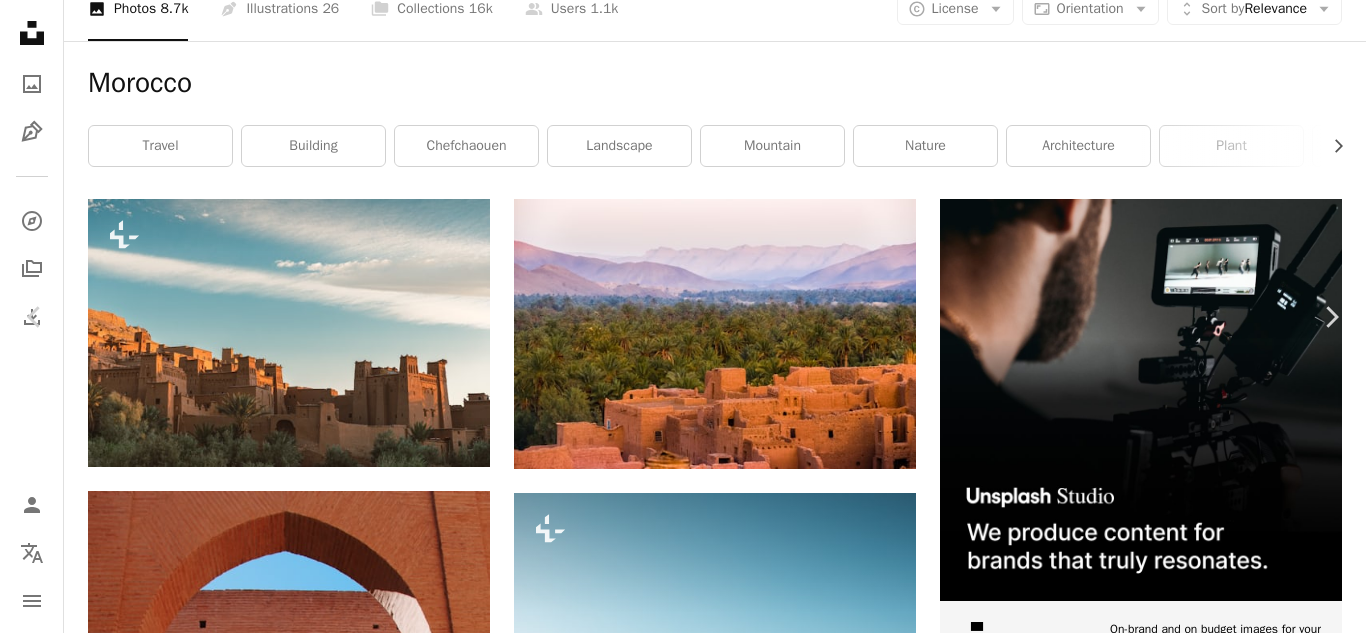 click on "Chevron down" 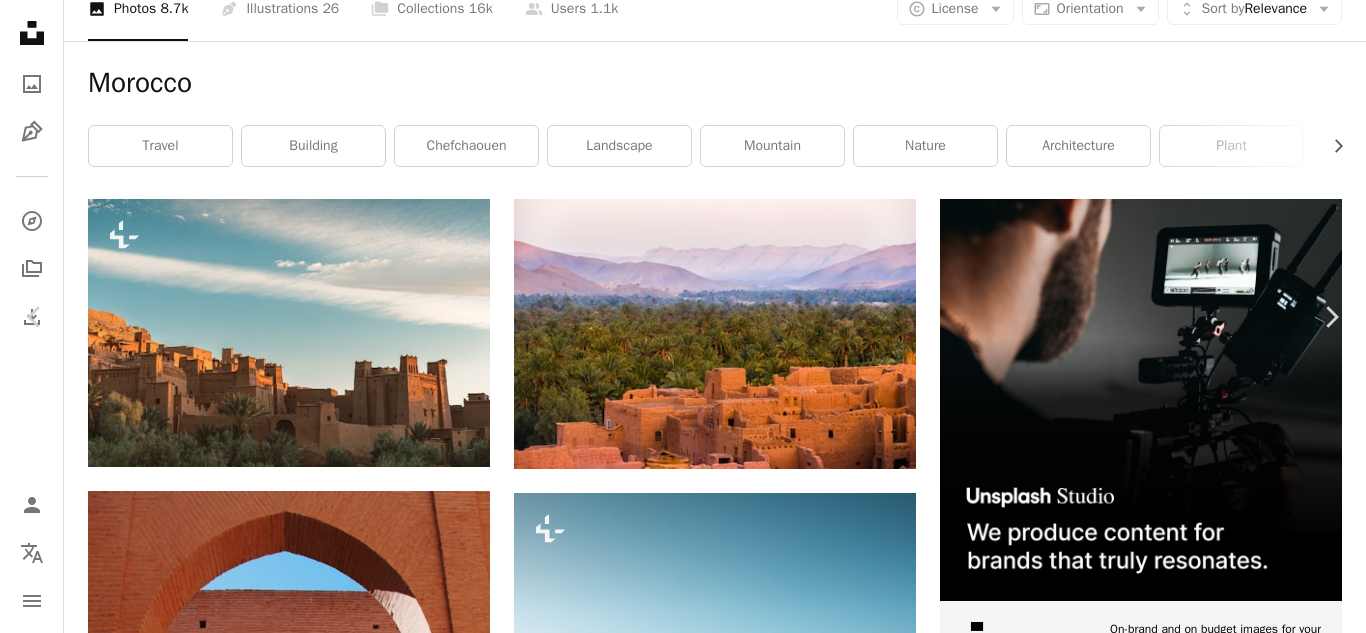 click on "( 1920 x 1284 )" at bounding box center (1157, 4713) 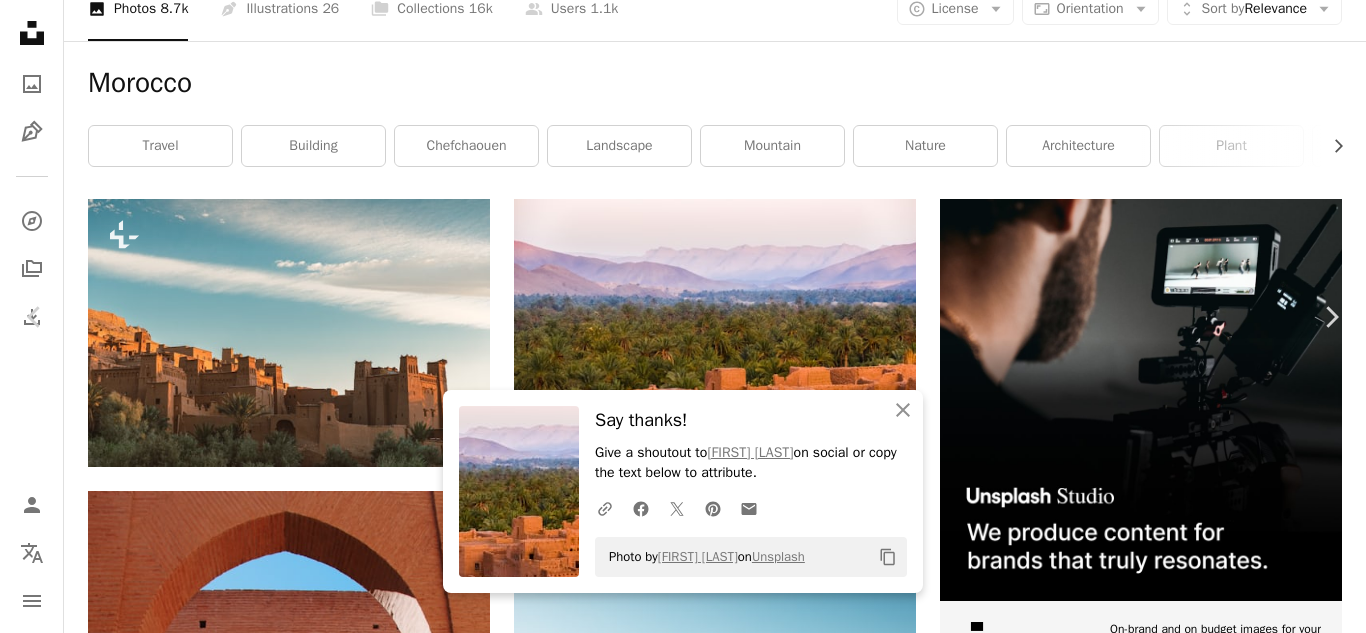 click on "An X shape Chevron left Chevron right An X shape Close Say thanks! Give a shoutout to  [FIRST] [LAST]  on social or copy the text below to attribute. A URL sharing icon (chains) Facebook icon X (formerly Twitter) icon Pinterest icon An envelope Photo by  [FIRST] [LAST]  on  Unsplash
Copy content [FIRST] [LAST] sickle A heart A plus sign Download free Chevron down Zoom in Views 7,096,646 Downloads 61,821 Featured in Photos ,  Nature A forward-right arrow Share Info icon Info More Actions Oasis A map marker [CITY], [COUNTRY] Calendar outlined Published on  March 17, 2017 Camera FUJIFILM, FinePix S5Pro Safety Free to use under the  Unsplash License forest building mountains village mexico stone morocco horizon arizona palm woodland ruins aztec indians native americans traditional design travel architecture green castle Public domain images Browse premium related images on iStock  |  Save 20% with code UNSPLASH20 View more on iStock  ↗ Related images A heart A plus sign [FIRST] [LAST] A heart A heart" at bounding box center (683, 4913) 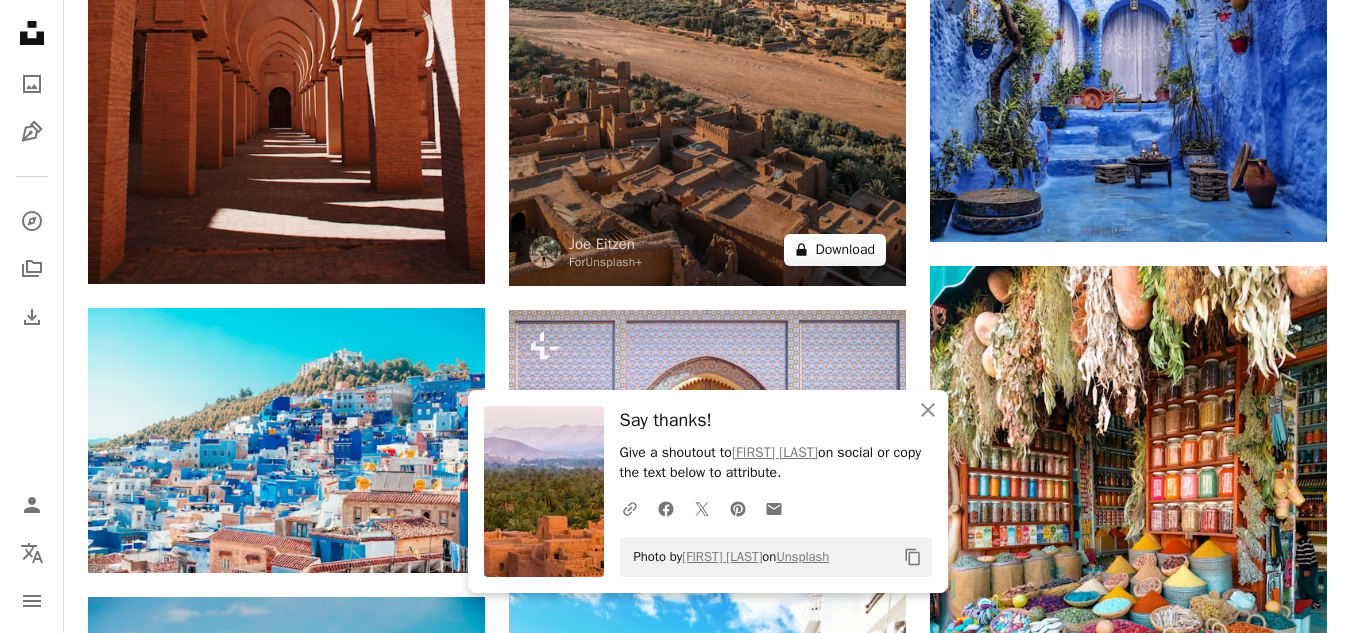 scroll, scrollTop: 1100, scrollLeft: 0, axis: vertical 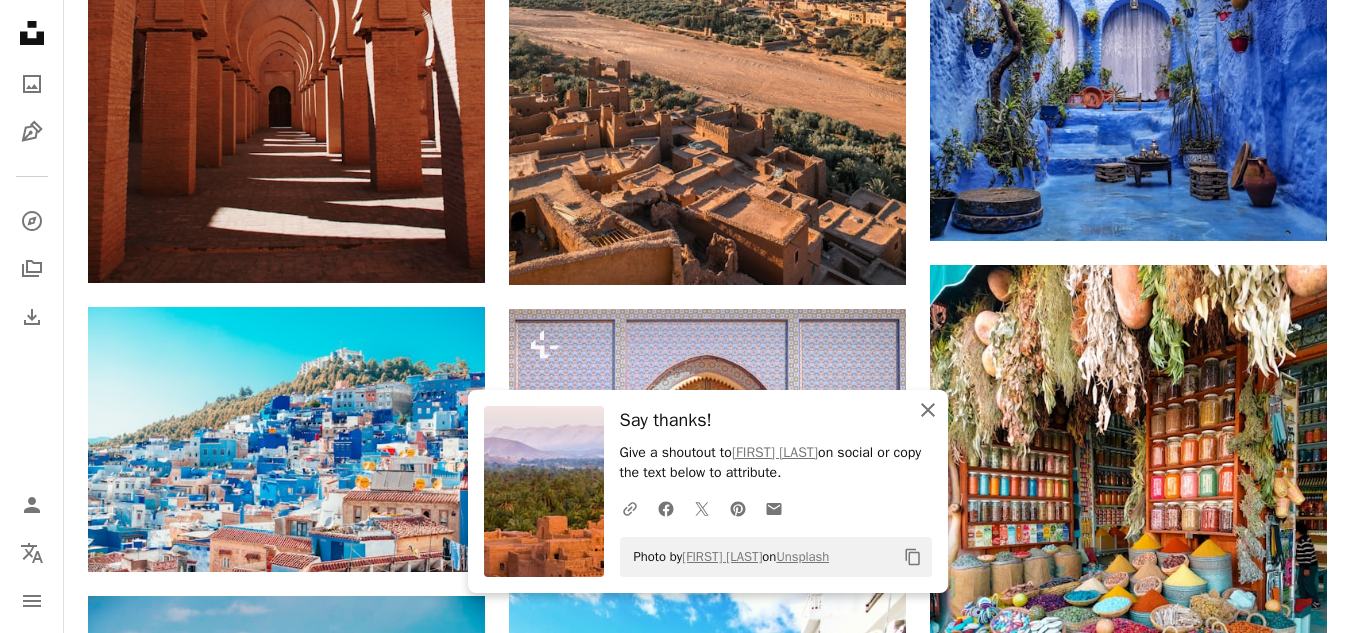 click on "An X shape" 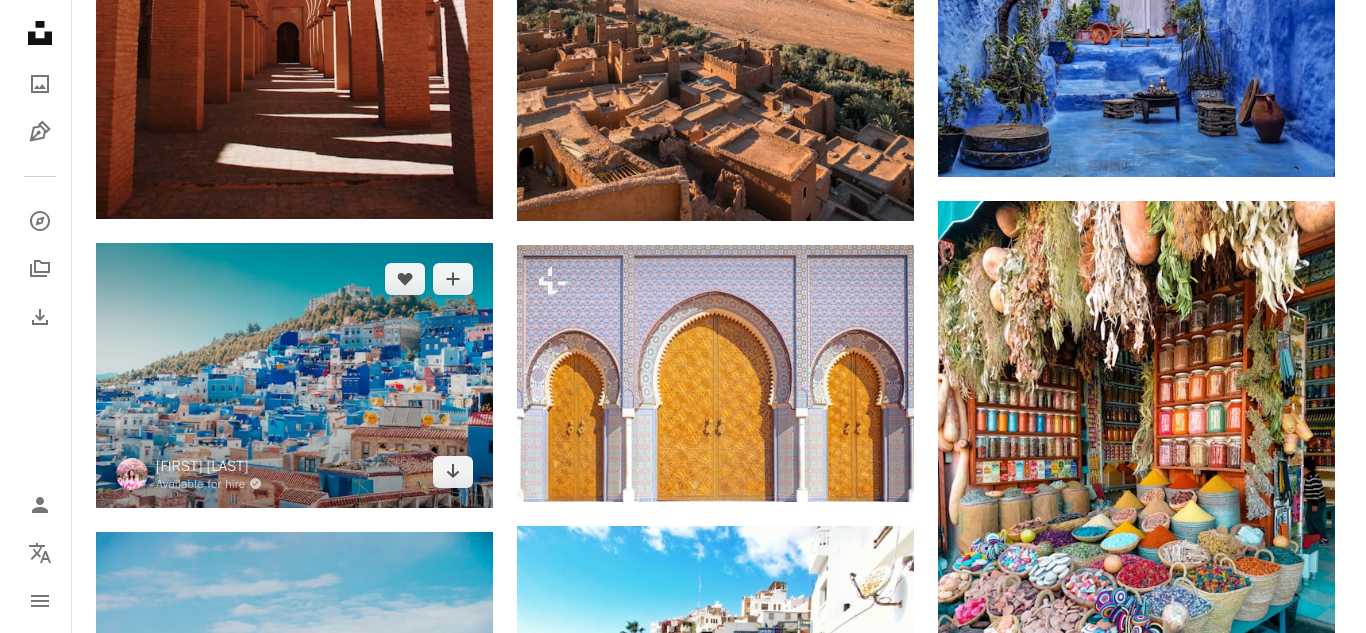 scroll, scrollTop: 1200, scrollLeft: 0, axis: vertical 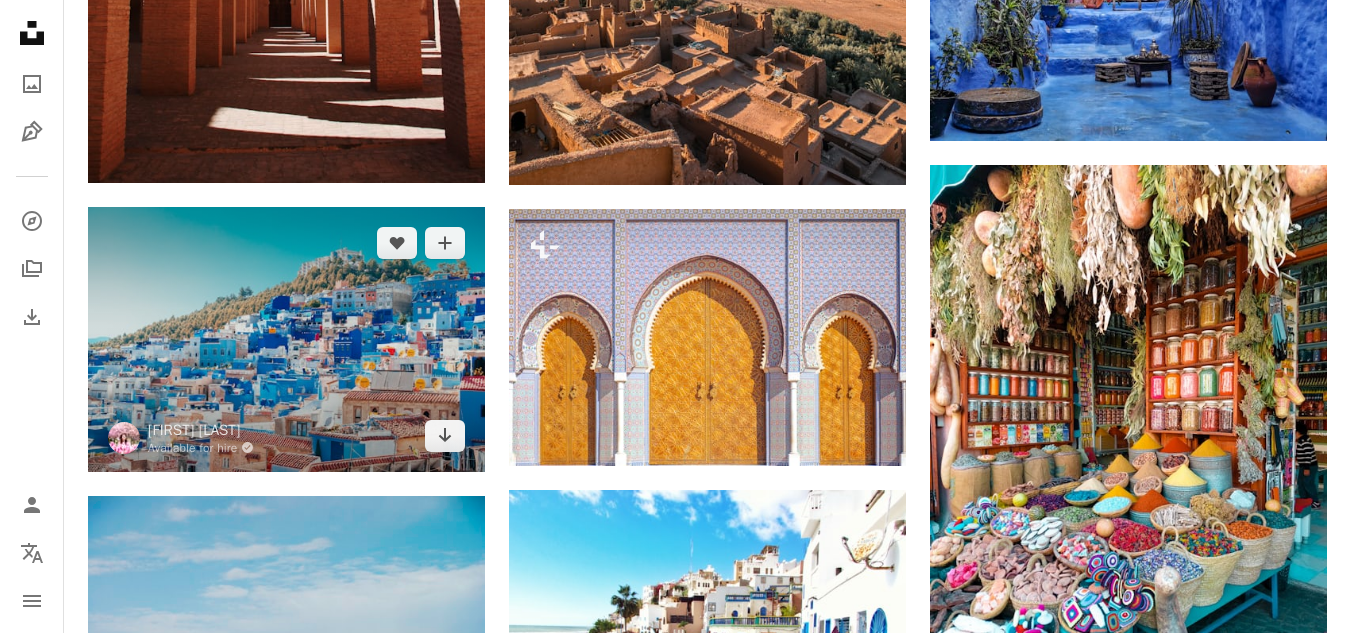 click at bounding box center (286, 339) 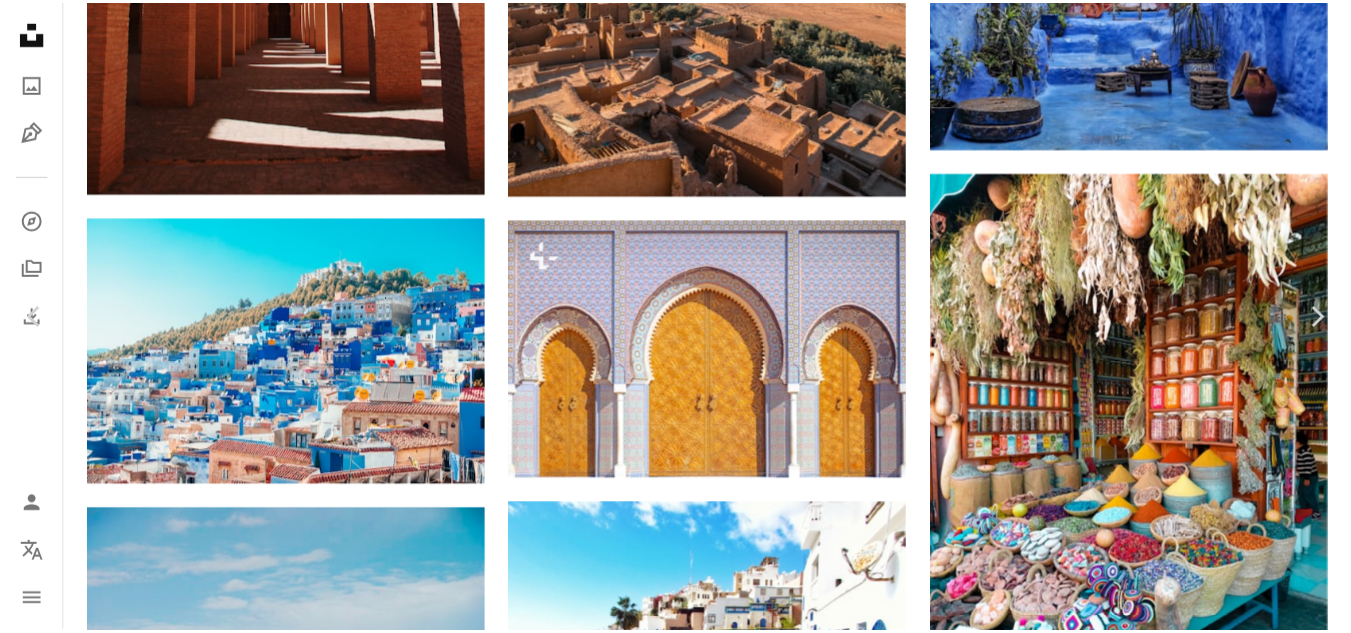 scroll, scrollTop: 100, scrollLeft: 0, axis: vertical 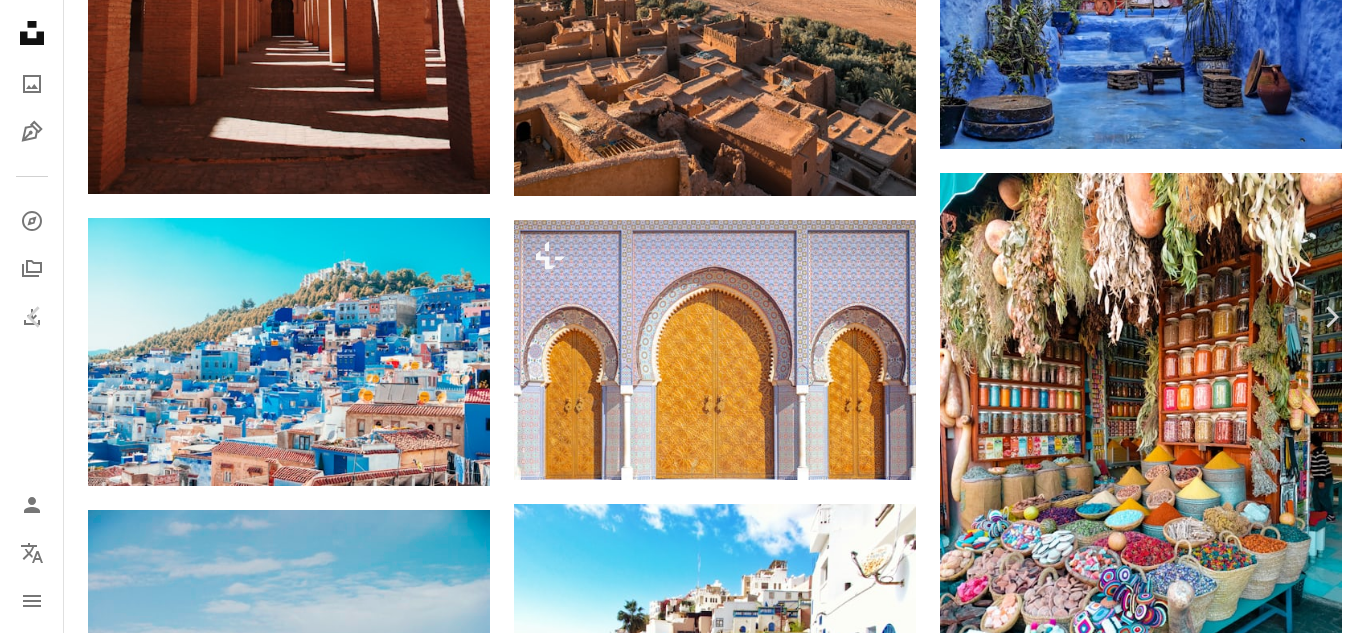 click on "Chevron down" 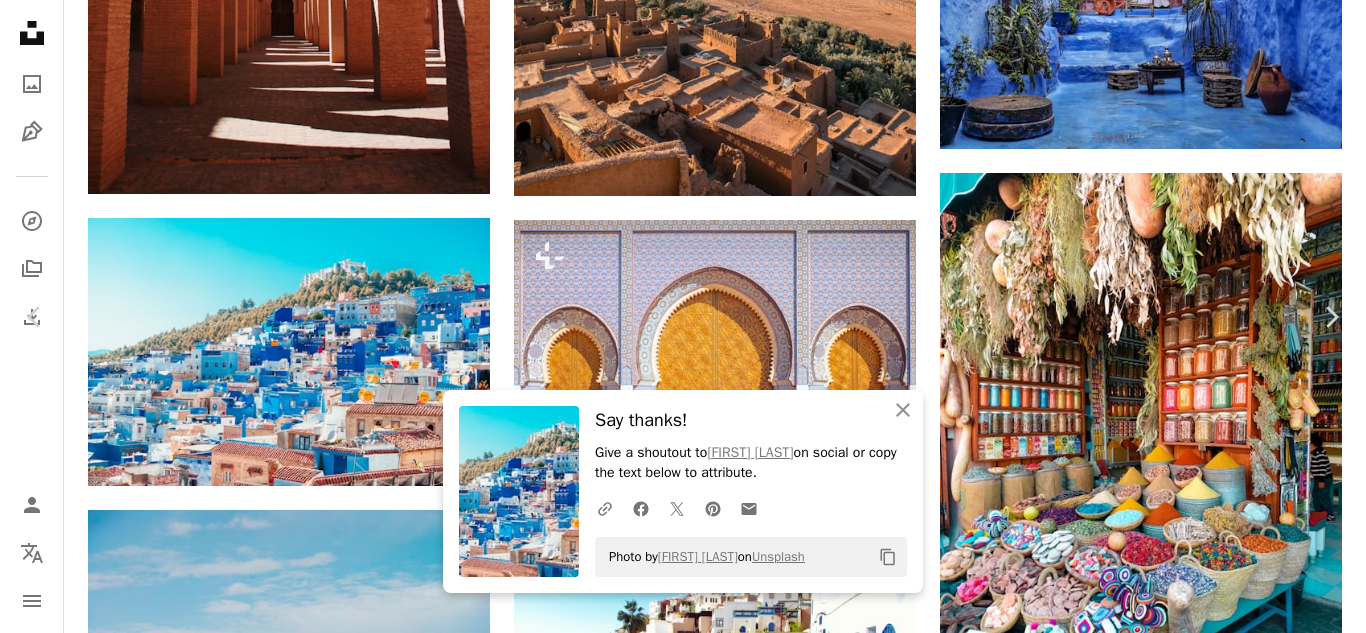 click on "An X shape Chevron left Chevron right An X shape Close Say thanks! Give a shoutout to  [FIRST] [LAST]  on social or copy the text below to attribute. A URL sharing icon (chains) Facebook icon X (formerly Twitter) icon Pinterest icon An envelope Photo by  [FIRST] [LAST]  on  Unsplash
Copy content [FIRST] [LAST] Available for hire A checkmark inside of a circle A heart A plus sign Download free Chevron down Zoom in Views 2,909,879 Downloads 42,087 Featured in Nature A forward-right arrow Share Info icon Info More Actions The city of blue! A map marker [CITY], [COUNTRY] Calendar outlined Published on  September 25, 2019 Camera SONY, ILCE-6500 Safety Free to use under the  Unsplash License building city scenery urban morocco outdoors town roof neighborhood aerial view chefchaouen Creative Commons images Browse premium related images on iStock  |  Save 20% with code UNSPLASH20 View more on iStock  ↗ Related images A heart A plus sign [FIRST] [LAST] Arrow pointing down Plus sign for Unsplash+ A heart A plus sign" at bounding box center [683, 4013] 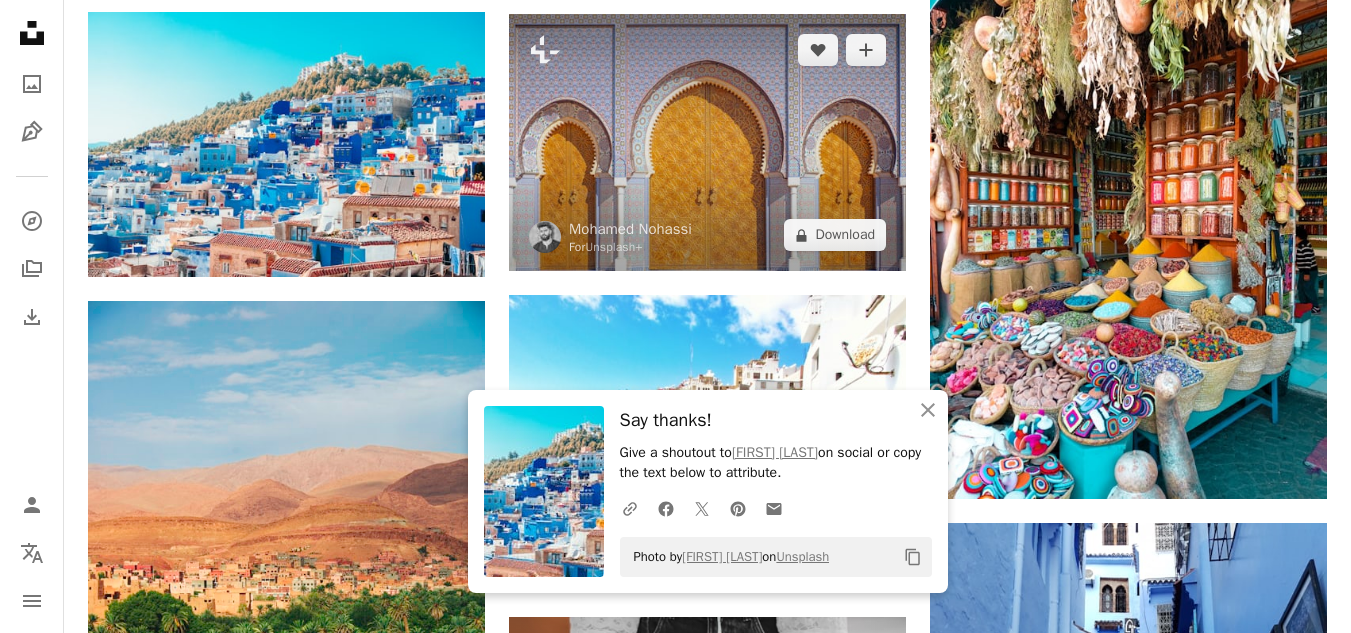 scroll, scrollTop: 1400, scrollLeft: 0, axis: vertical 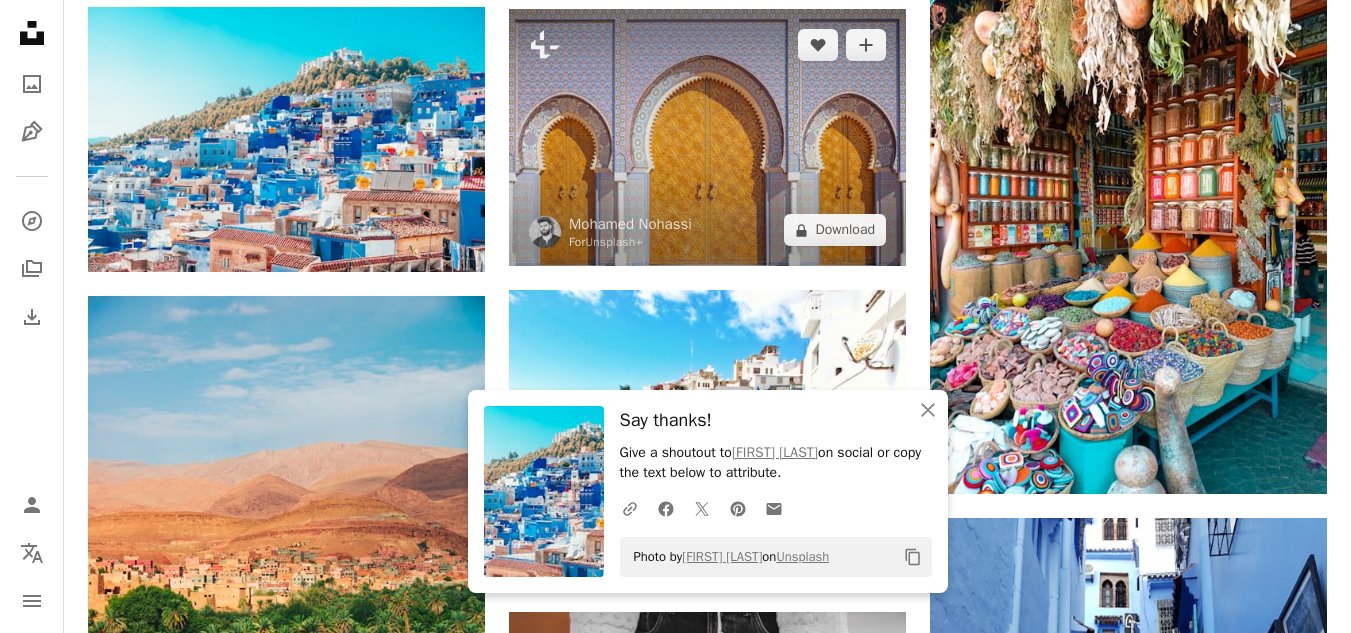 click at bounding box center [707, 137] 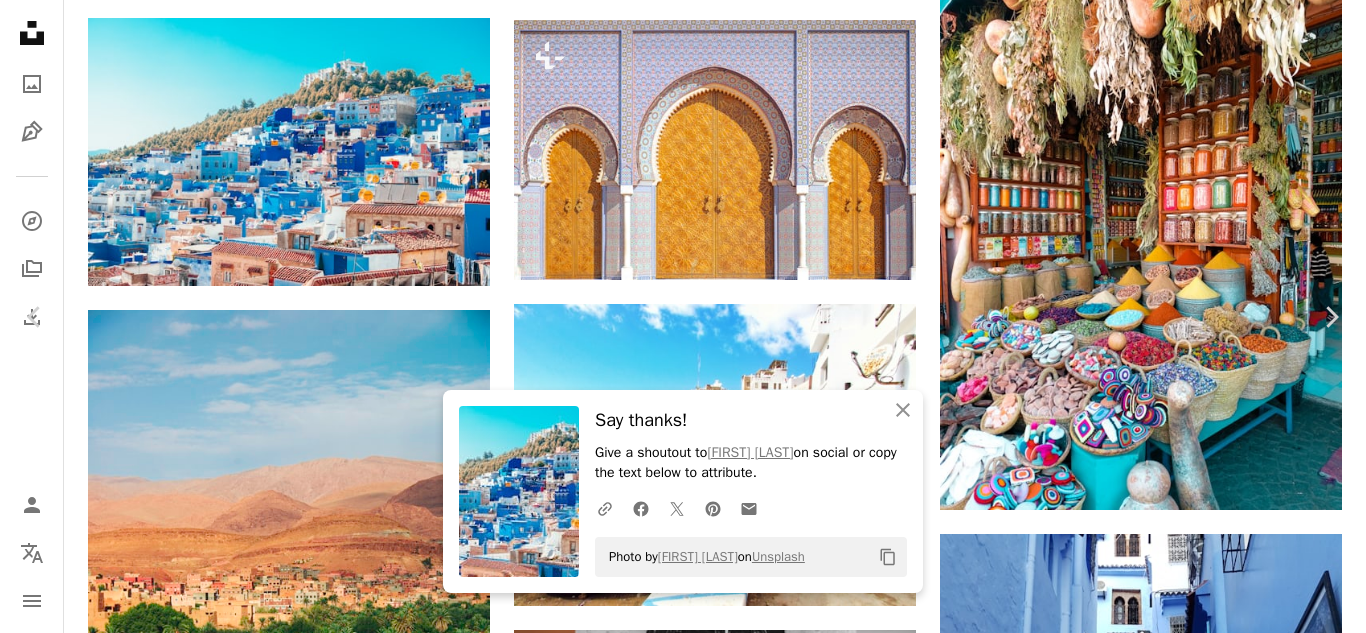 click on "An X shape Chevron left Chevron right An X shape Close Say thanks! Give a shoutout to  [FIRST] [LAST]  on social or copy the text below to attribute. A URL sharing icon (chains) Facebook icon X (formerly Twitter) icon Pinterest icon An envelope Photo by  [FIRST] [LAST]  on  Unsplash
Copy content [FIRST] [LAST] For  Unsplash+ A heart A plus sign A lock Download Zoom in Featured in Photos A forward-right arrow Share More Actions A map marker [CITY], [COUNTRY] Calendar outlined Published on  January 12, 2024 Safety Licensed under the  Unsplash+ License building architecture door morocco fes Free stock photos From this series Plus sign for Unsplash+ Plus sign for Unsplash+ Related images Plus sign for Unsplash+ A heart A plus sign [FIRST] [LAST] For  Unsplash+ A lock Download Plus sign for Unsplash+ A heart A plus sign [FIRST] [LAST] For  Unsplash+ A lock Download Plus sign for Unsplash+ A heart A plus sign [FIRST] [LAST] For  Unsplash+ A lock Download Plus sign for Unsplash+ A heart A plus sign [FIRST] [LAST] For  Unsplash+ A lock Download Plus sign for Unsplash+ A heart A plus sign [FIRST] [LAST]" at bounding box center (683, 3813) 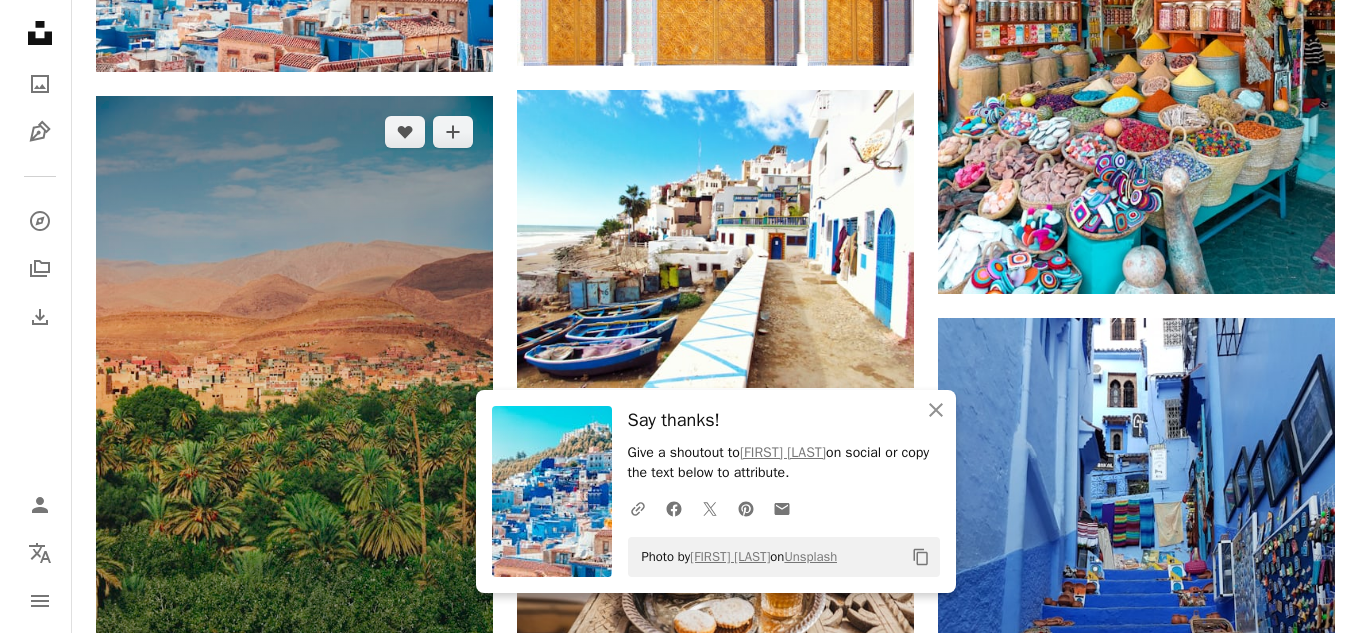 scroll, scrollTop: 1700, scrollLeft: 0, axis: vertical 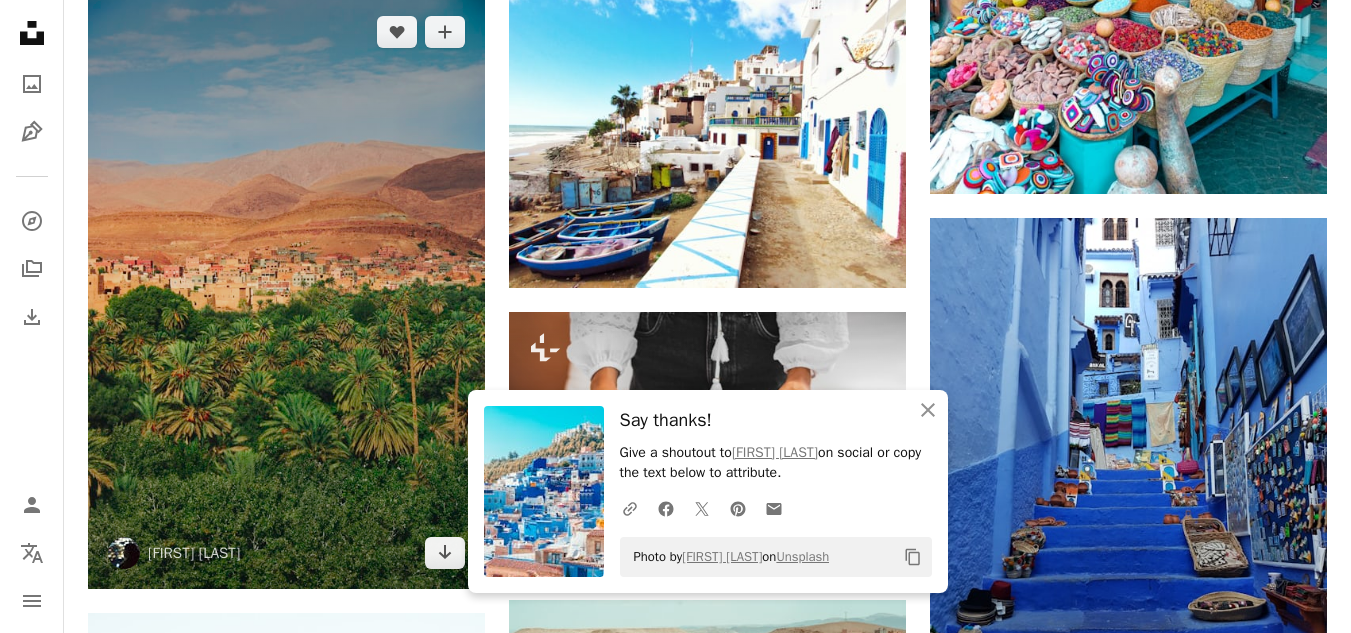 click at bounding box center [286, 292] 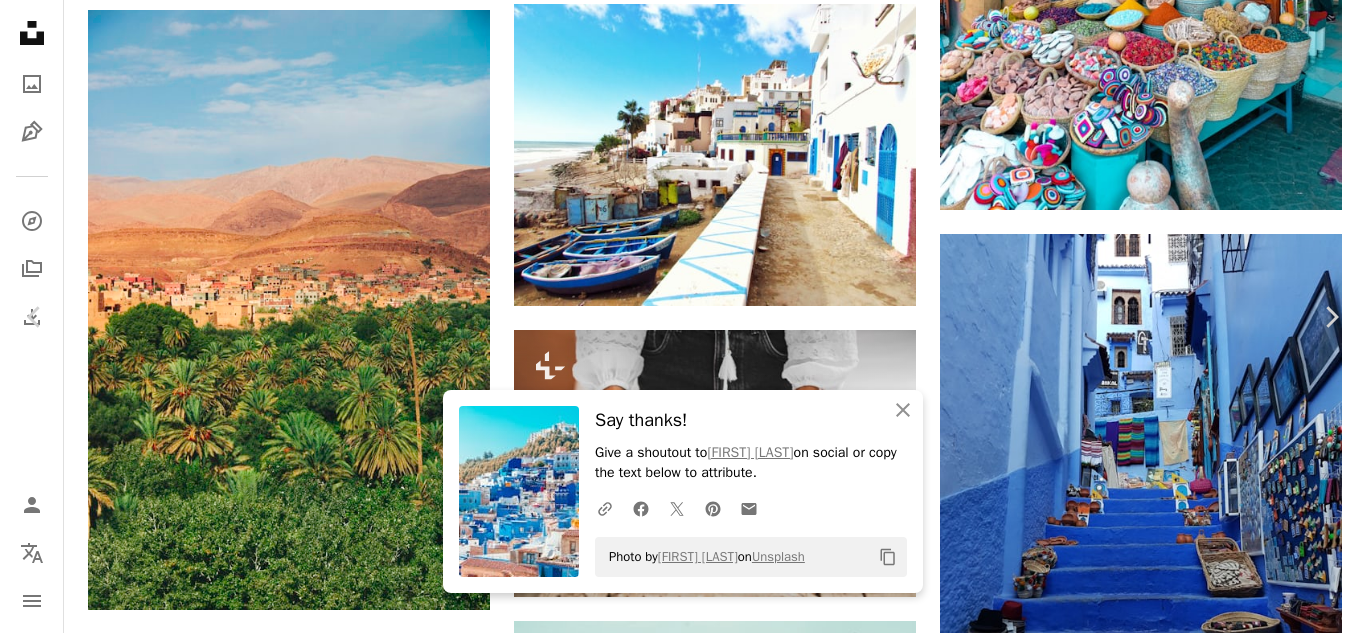 scroll, scrollTop: 200, scrollLeft: 0, axis: vertical 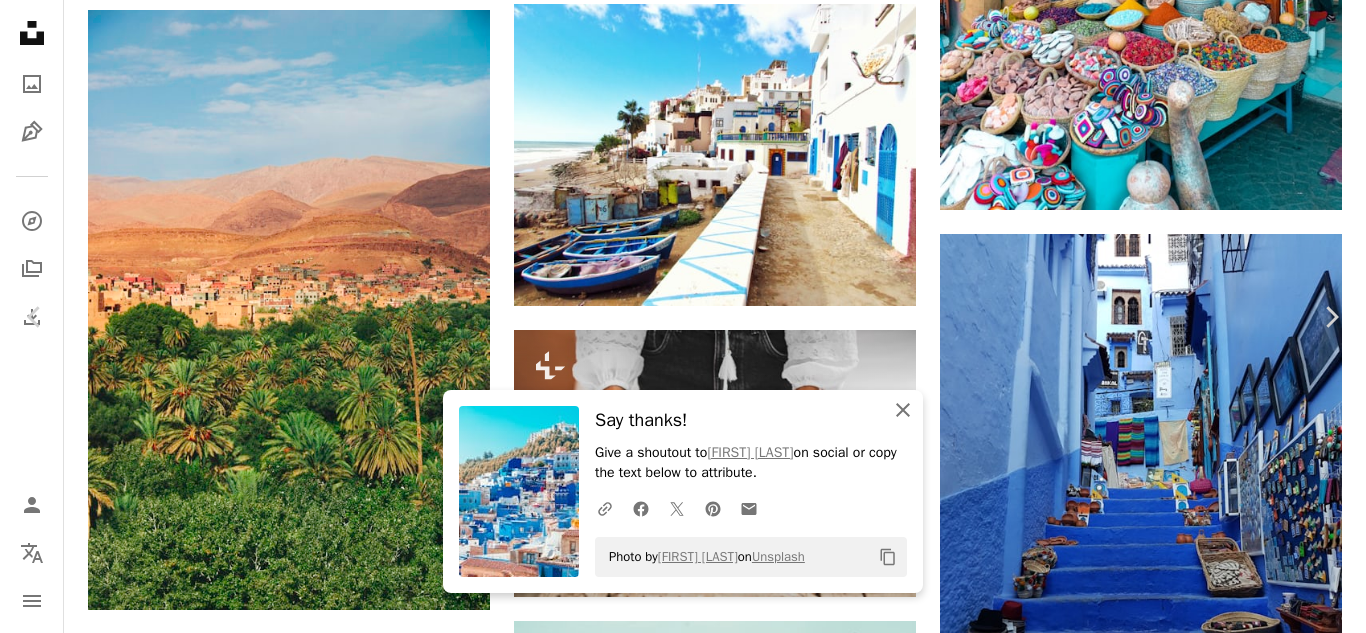 click 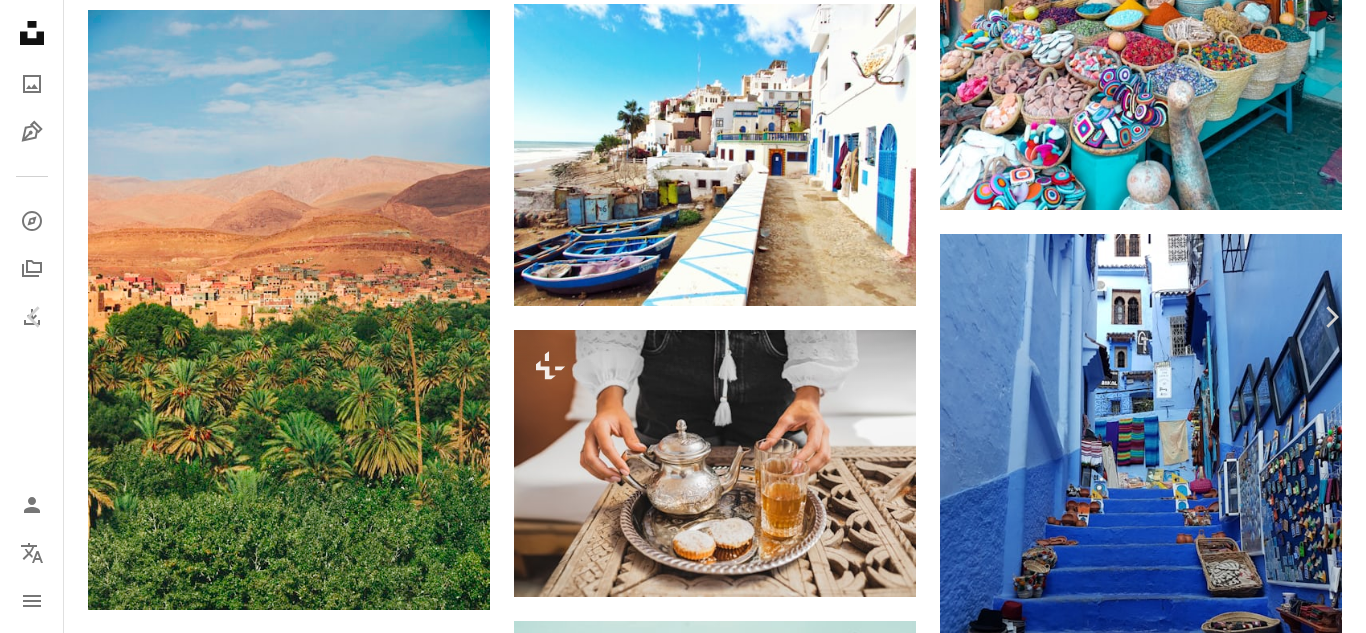 scroll, scrollTop: 200, scrollLeft: 0, axis: vertical 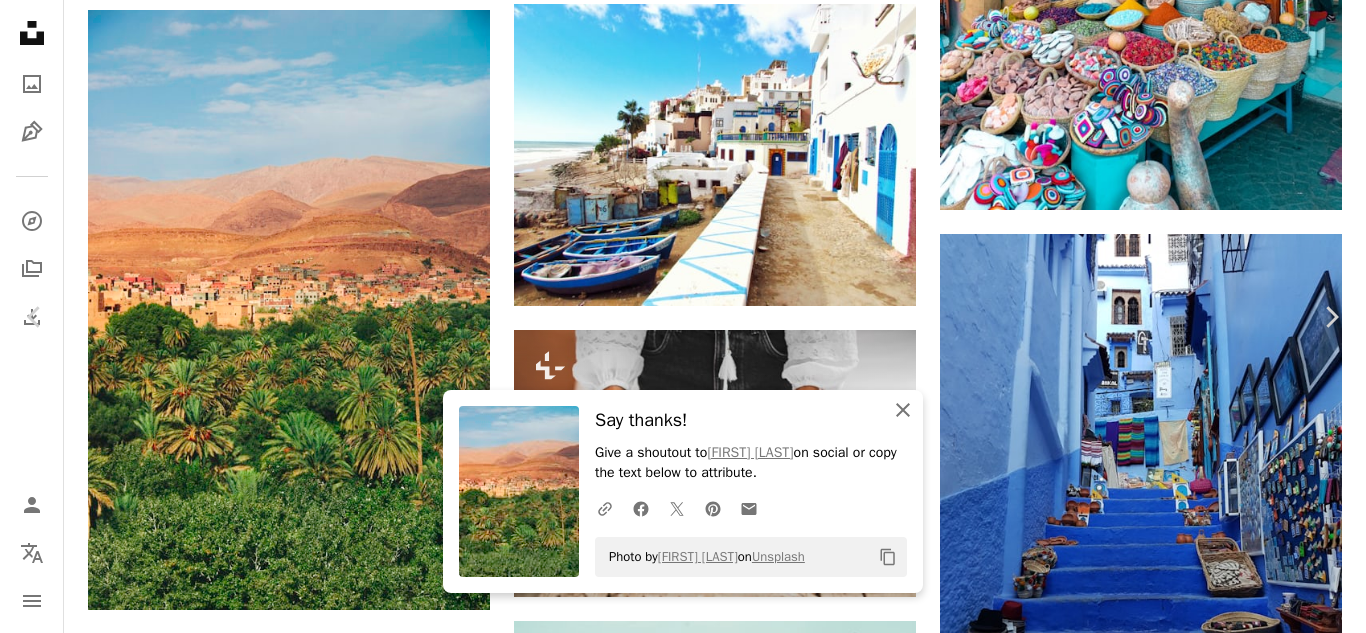 click on "An X shape" 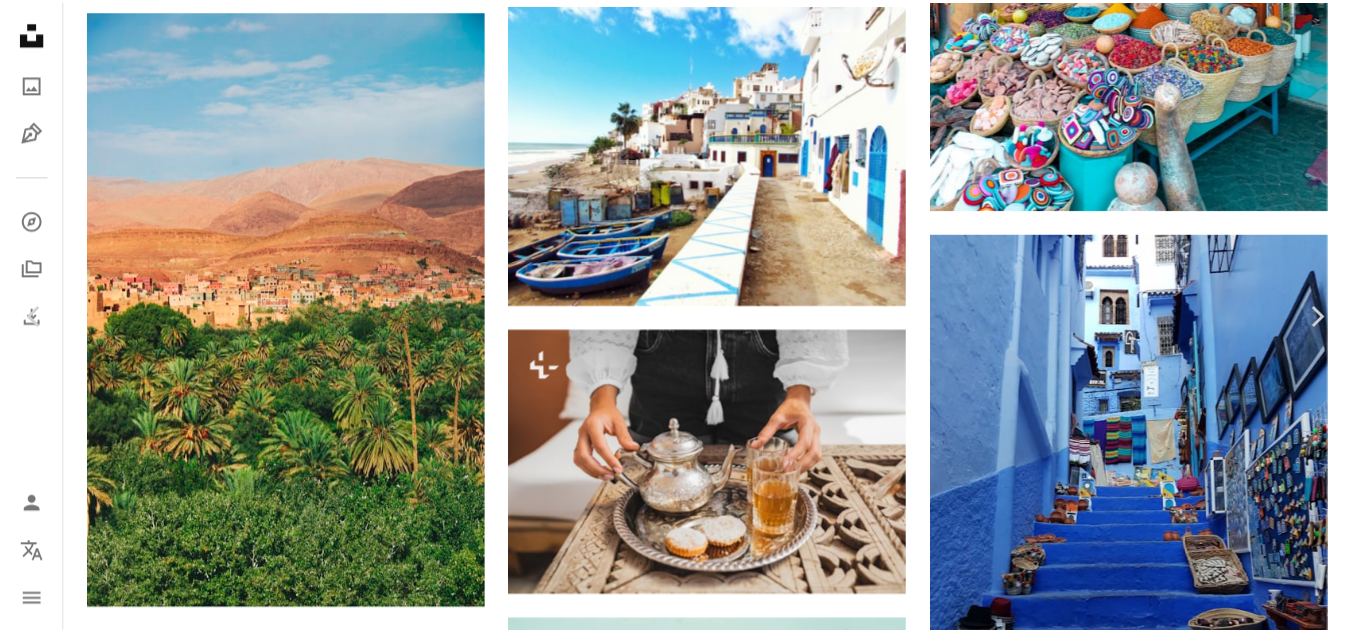 scroll, scrollTop: 0, scrollLeft: 0, axis: both 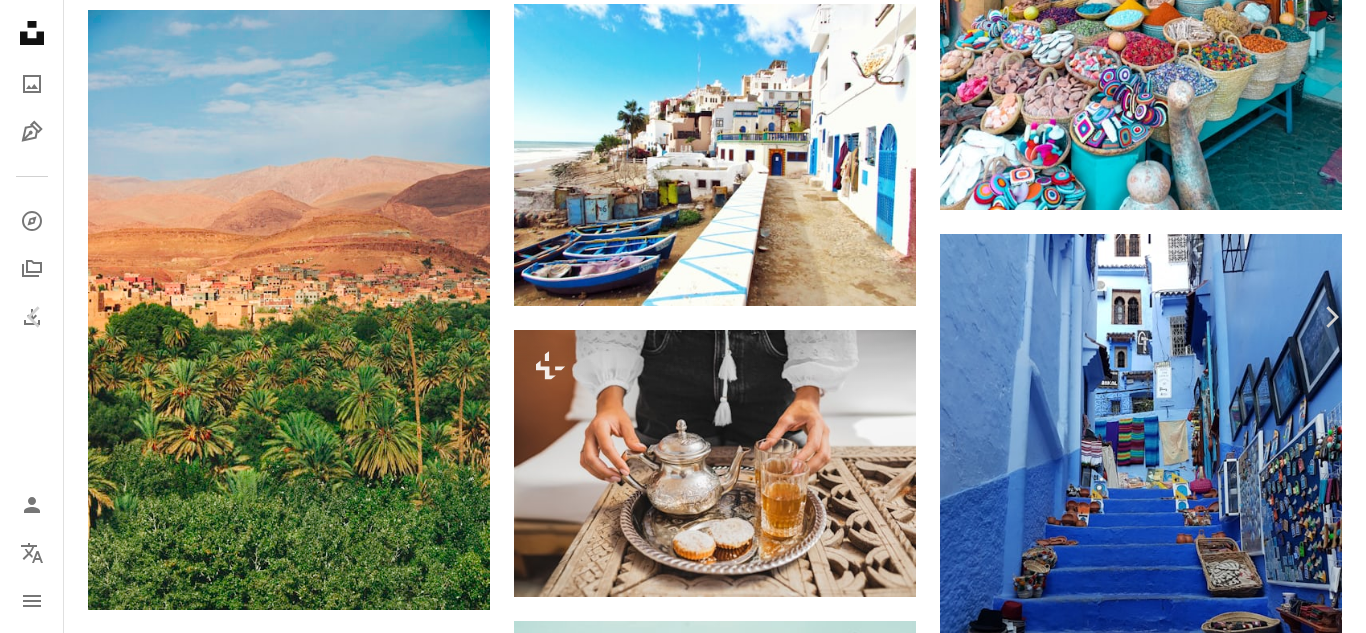 click on "An X shape Chevron left Chevron right [FIRST] [LAST] [EMAIL] A heart A plus sign Download free Chevron down Zoom in Views 1,034,647 Downloads 20,529 A forward-right arrow Share Info icon Info More Actions A map marker [CITY] Calendar outlined Published on [DATE] Camera PENTAX, K200D Safety Free to use under the Unsplash License sand [CITY] travel green plant desert scenery outdoors countryside soil panoramic dune vegetation oasis palms plateau Creative Commons images Browse premium related images on iStock | Save 20% with code UNSPLASH20 View more on iStock ↗ Related images A heart A plus sign [FIRST] [LAST] Arrow pointing down A heart A plus sign [FIRST] [LAST] Arrow pointing down A heart A plus sign [FIRST] [LAST] Available for hire A checkmark inside of a circle Arrow pointing down A heart A plus sign [FIRST] [LAST] Arrow pointing down A heart A plus sign [FIRST] [LAST] Arrow pointing down A heart A plus sign [FIRST] [LAST] Arrow pointing down A heart A plus sign [FIRST] [LAST] Arrow pointing down A heart A plus sign [FIRST] [LAST] Arrow pointing down A heart A plus sign [FIRST] [LAST]" at bounding box center (683, 3513) 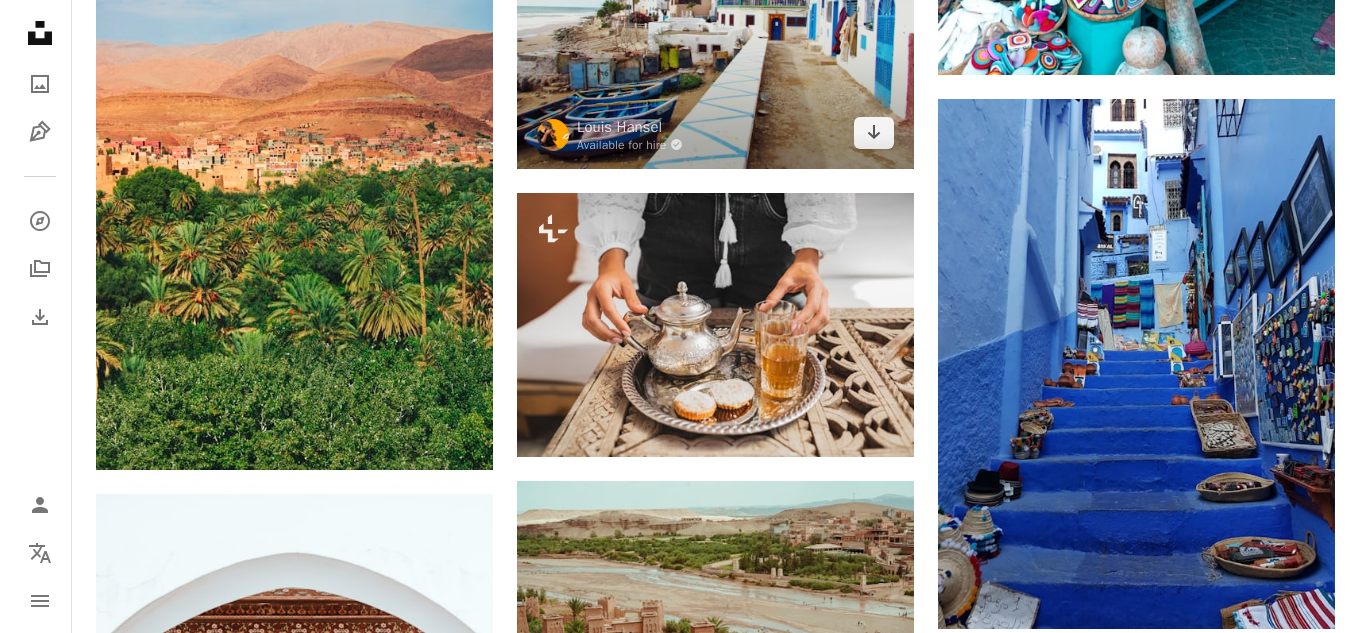 scroll, scrollTop: 1600, scrollLeft: 0, axis: vertical 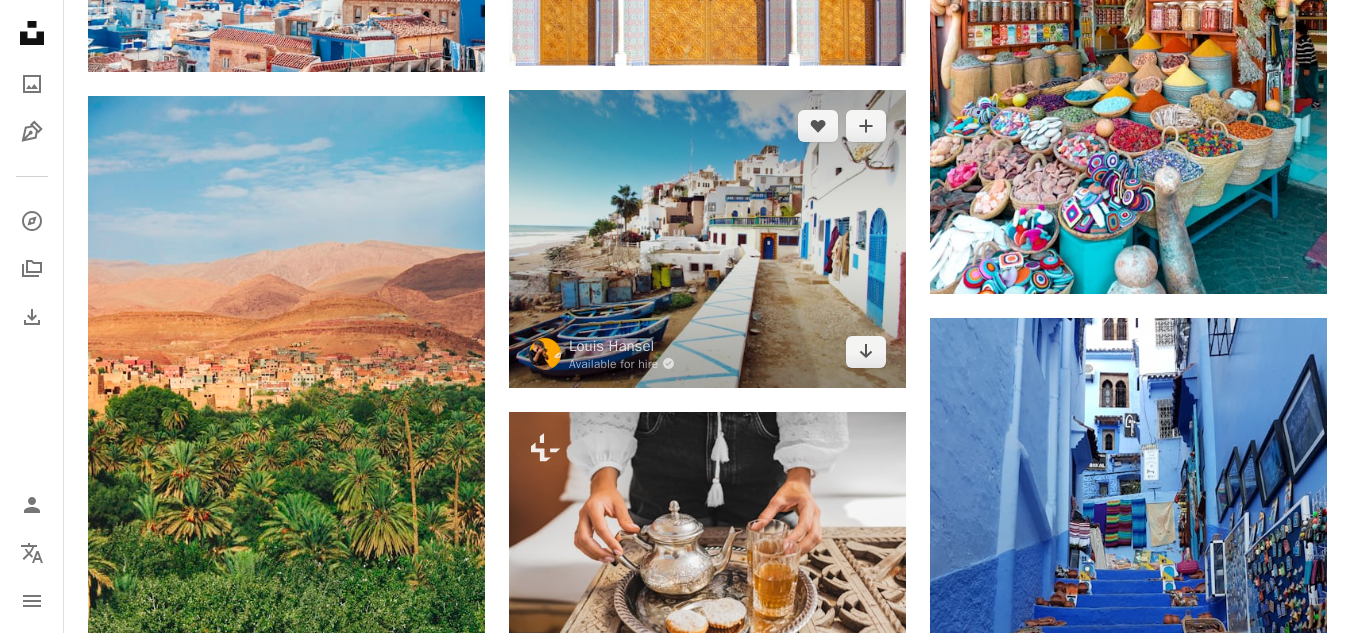 click at bounding box center [707, 239] 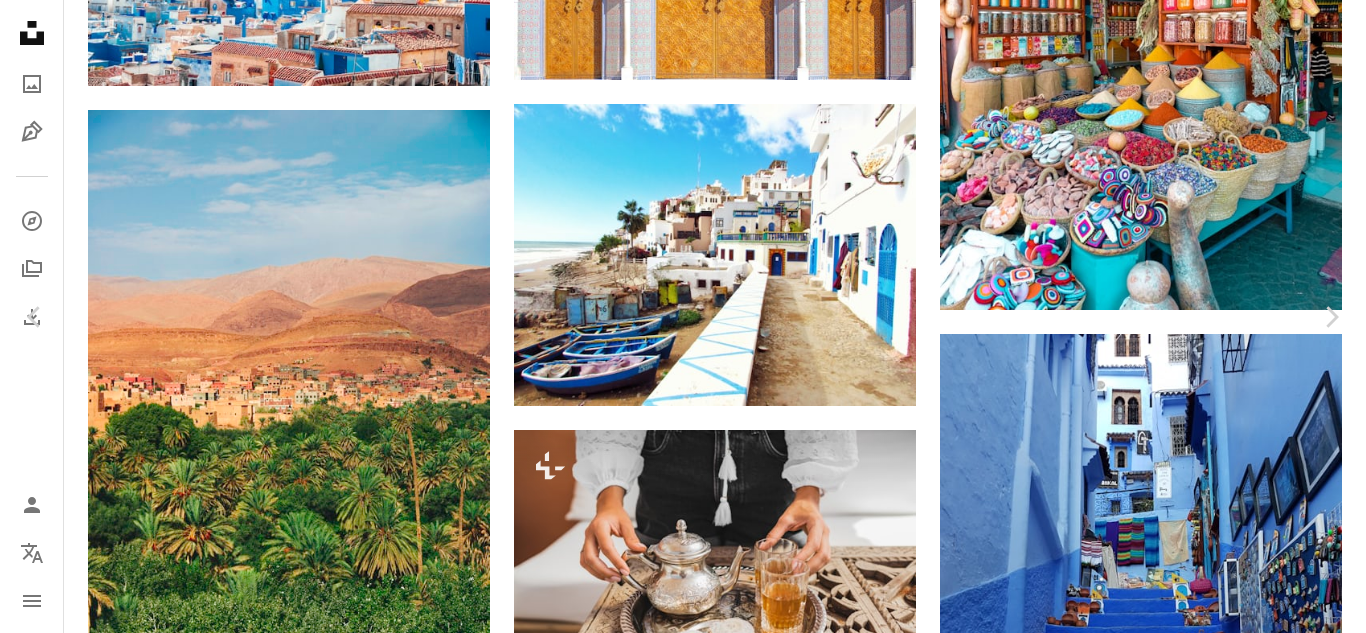 scroll, scrollTop: 300, scrollLeft: 0, axis: vertical 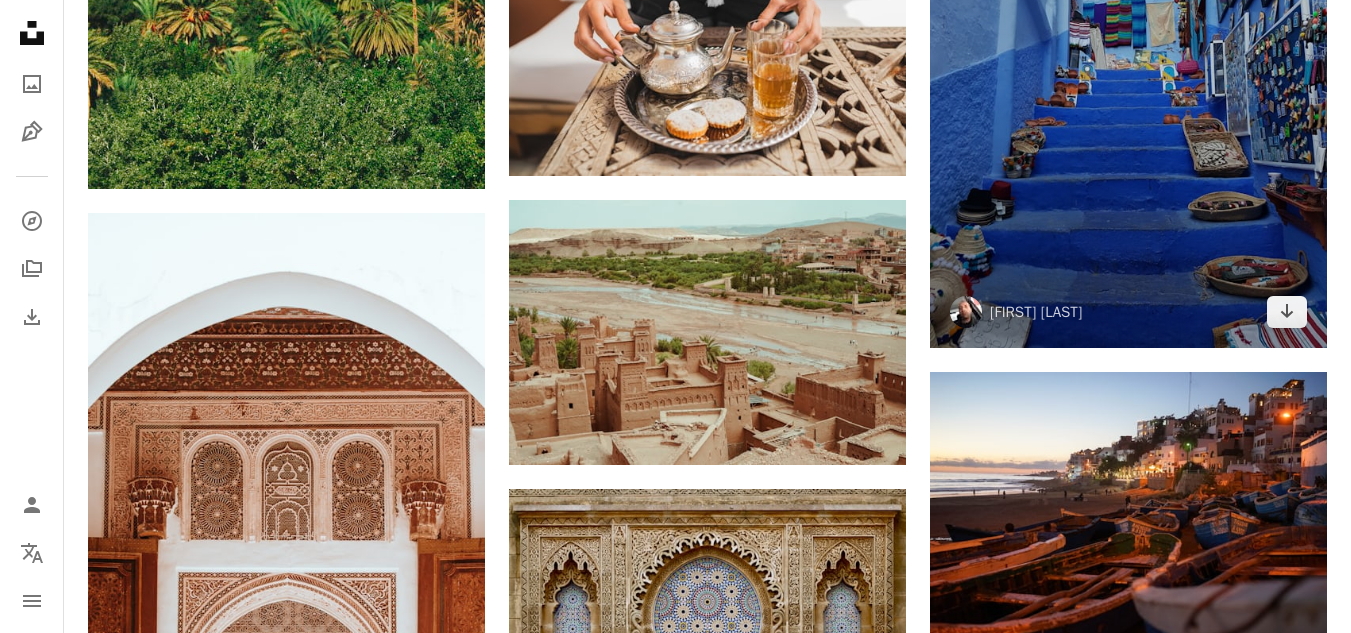 click at bounding box center (1128, 83) 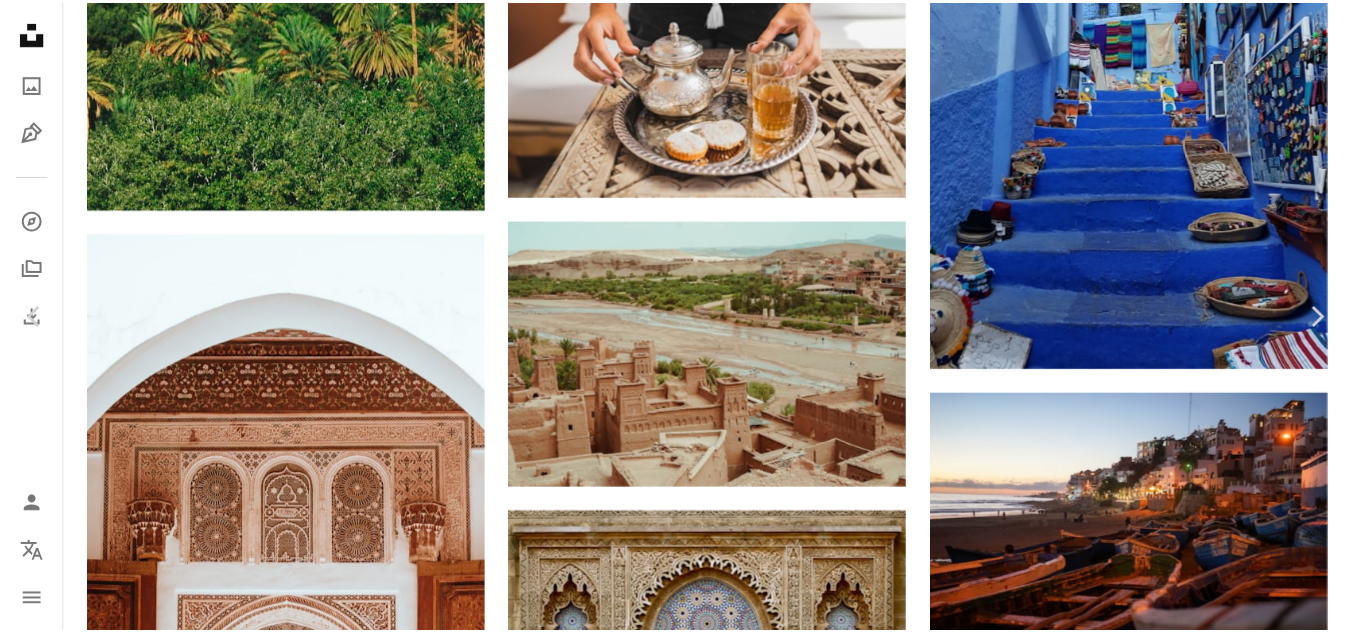 scroll, scrollTop: 200, scrollLeft: 0, axis: vertical 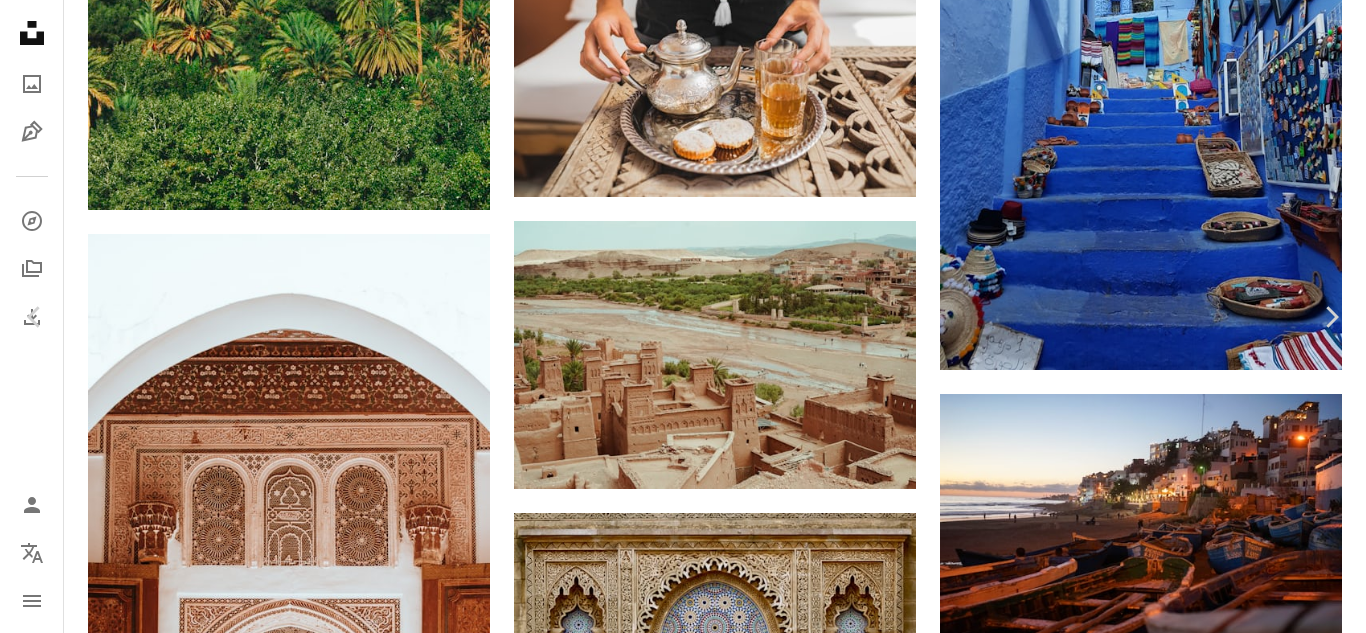 click on "Chevron down" 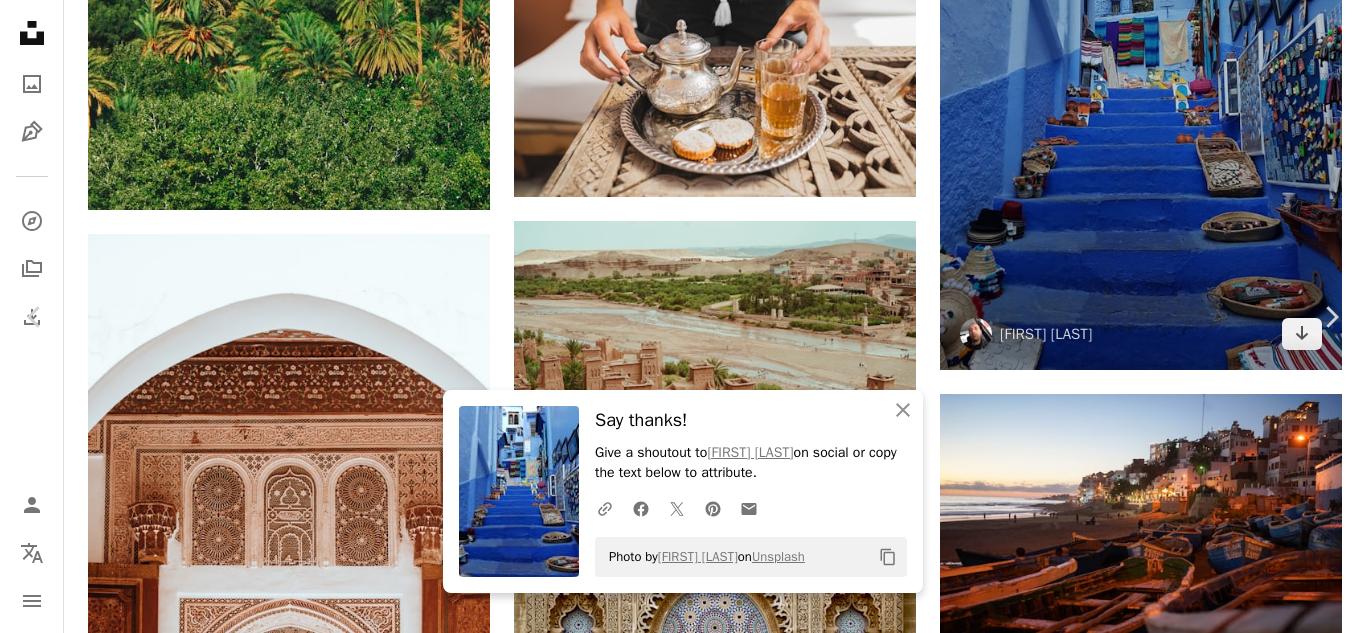 drag, startPoint x: 1295, startPoint y: 106, endPoint x: 1265, endPoint y: 116, distance: 31.622776 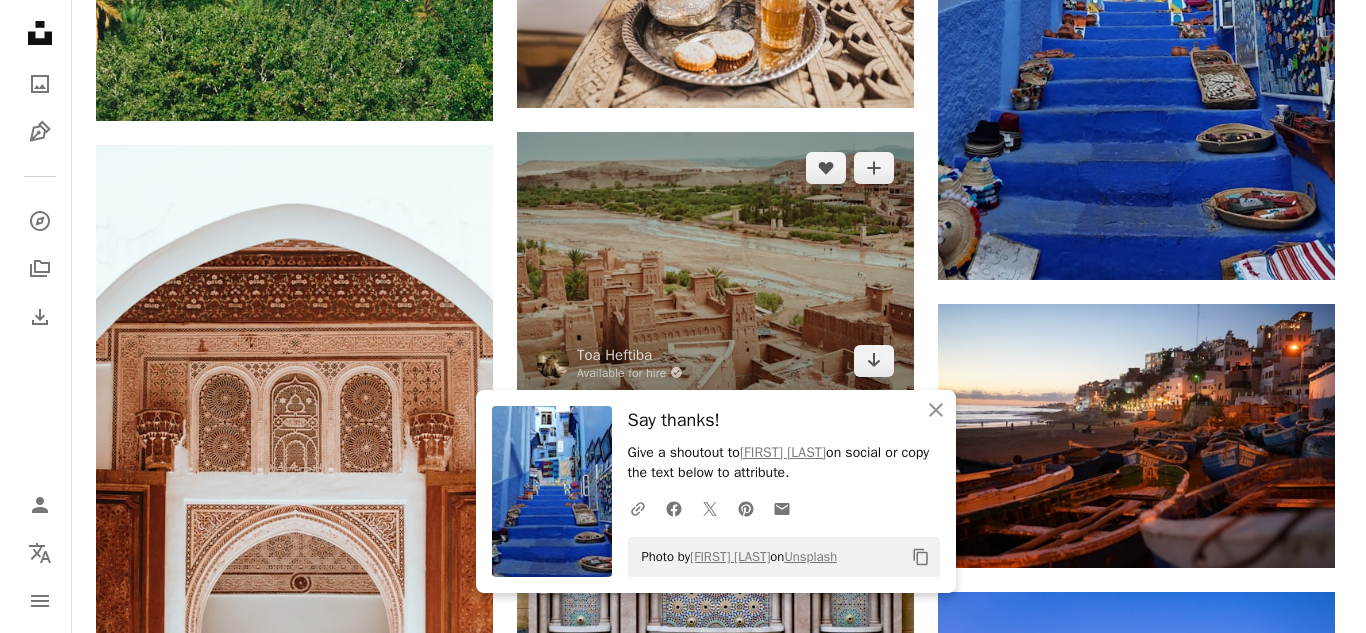 scroll, scrollTop: 2200, scrollLeft: 0, axis: vertical 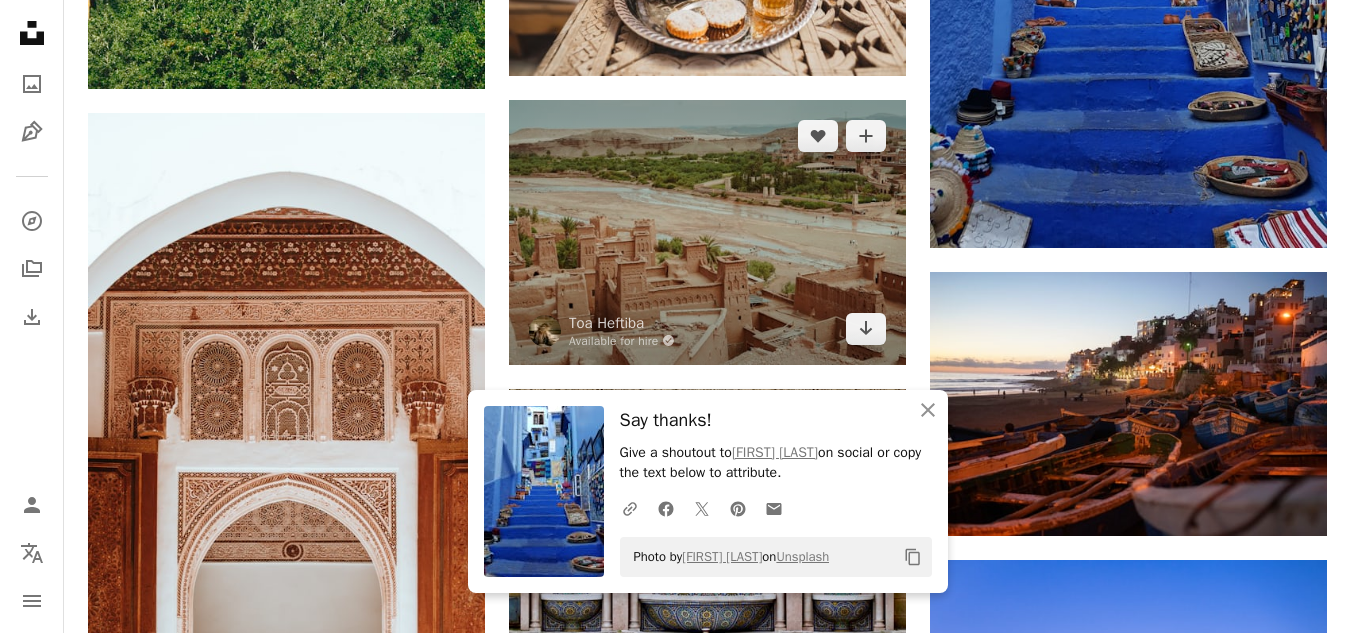 click at bounding box center [707, 232] 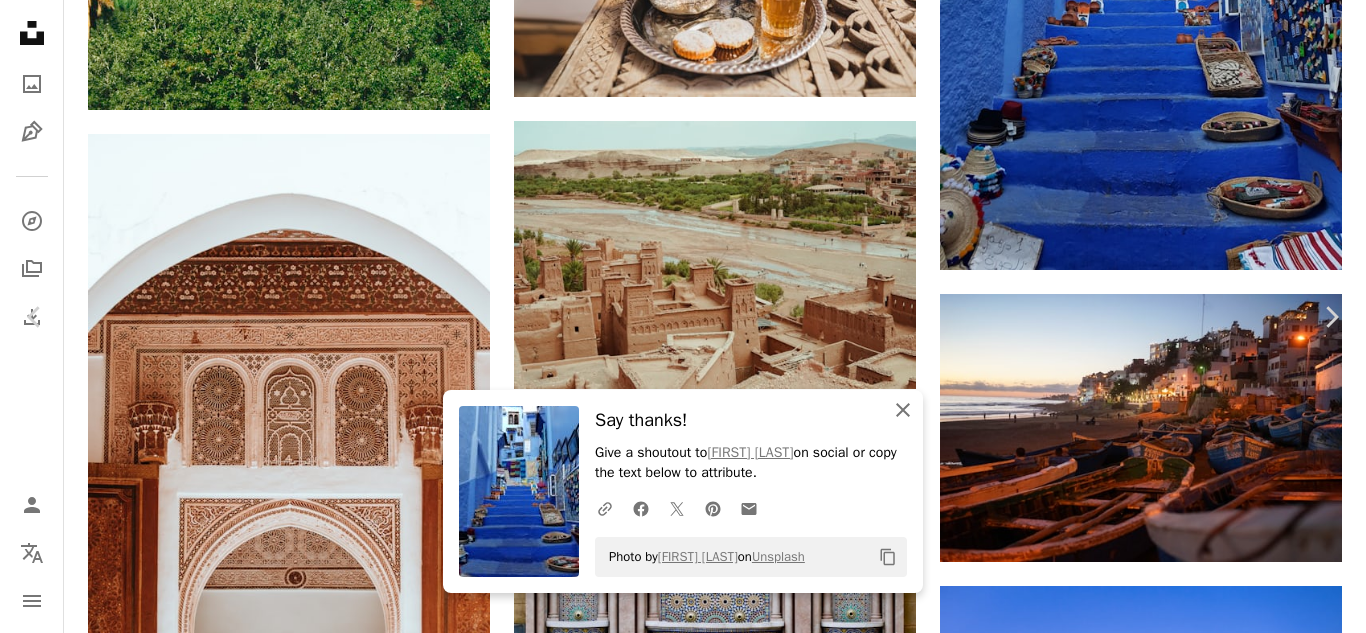 scroll, scrollTop: 400, scrollLeft: 0, axis: vertical 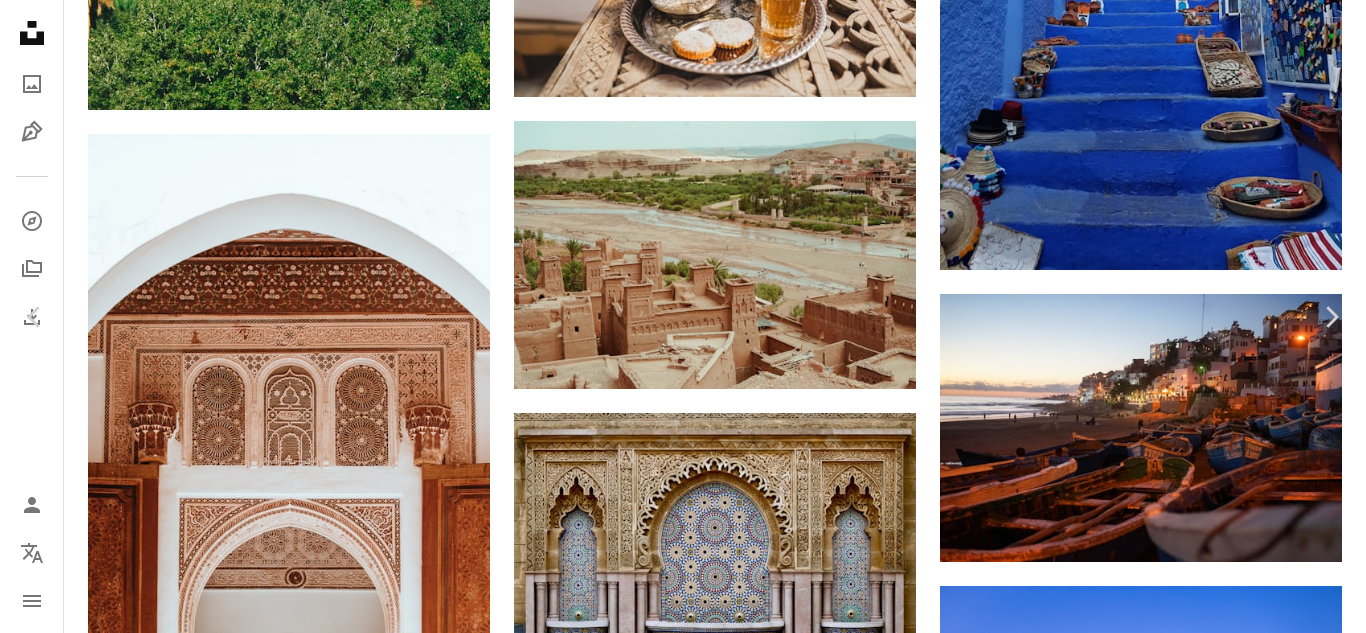 drag, startPoint x: 276, startPoint y: 416, endPoint x: 166, endPoint y: 415, distance: 110.00455 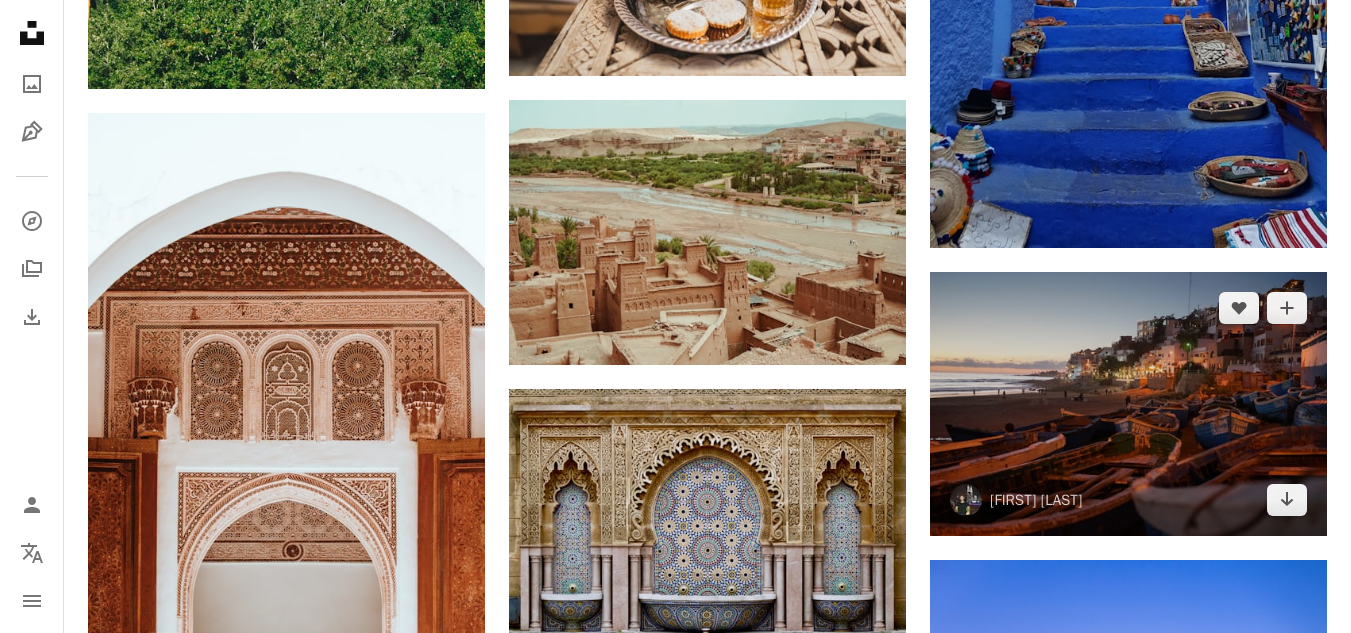 click at bounding box center [1128, 404] 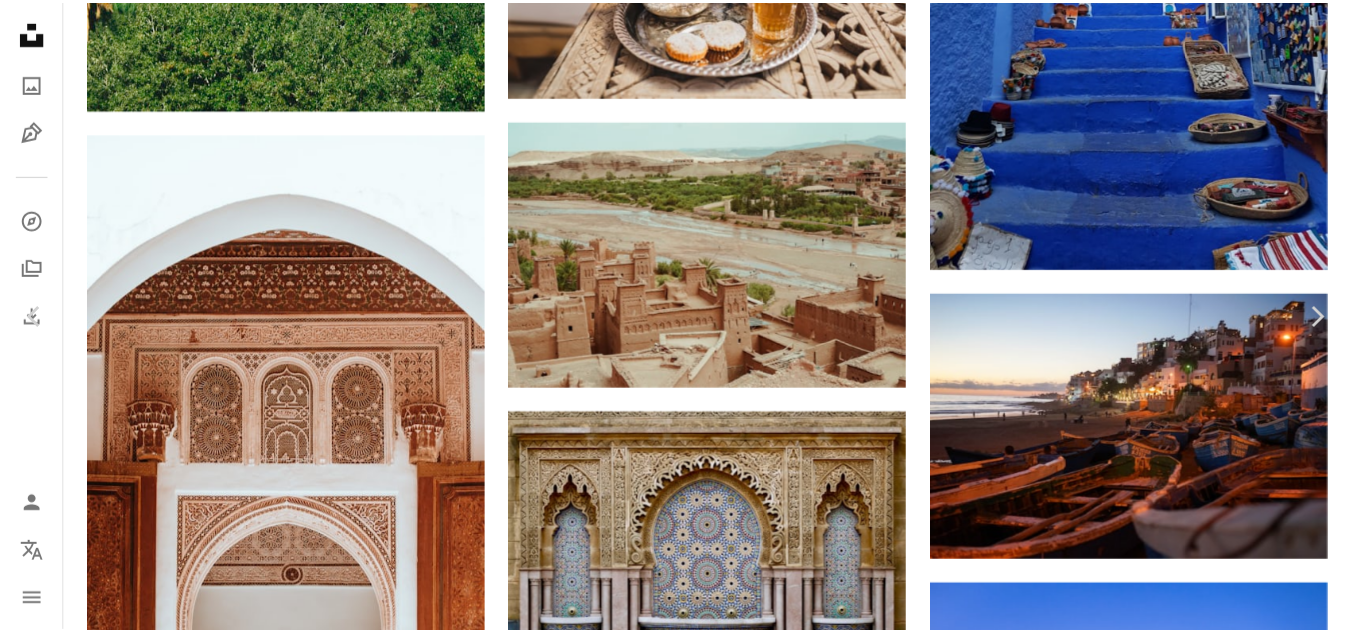 scroll, scrollTop: 0, scrollLeft: 0, axis: both 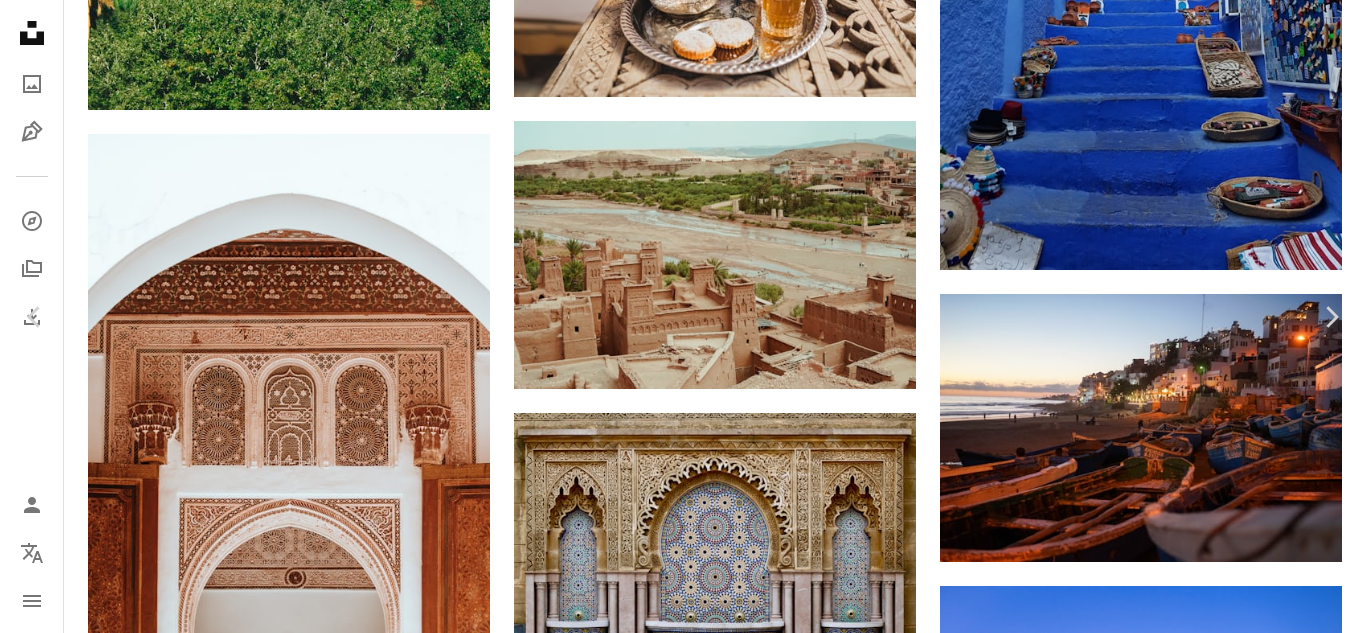 click on "An X shape Chevron left Chevron right [FIRST] [LAST] [FIRST] A heart A plus sign Download free Chevron down Zoom in Views 4,670,422 Downloads 17,739 A forward-right arrow Share Info icon Info More Actions boats in taghazout A map marker [CITY] Beach, [CITY], [COUNTRY] Calendar outlined Published on  February 26, 2018 Camera SONY, ILCE-7M2 Safety Free to use under the  Unsplash License beach boat africa morocco city at night evening dusk boats shore night lights marokko building city urban vehicle market shop transportation brown town Creative Commons images Browse premium related images on iStock  |  Save 20% with code UNSPLASH20 View more on iStock  ↗ Related images A heart A plus sign [FIRST] [LAST] Available for hire A checkmark inside of a circle Arrow pointing down A heart A plus sign [FIRST] [LAST] Arrow pointing down A heart A plus sign [FIRST] [LAST] Available for hire A checkmark inside of a circle Arrow pointing down Plus sign for Unsplash+ A heart A plus sign Getty Images For" at bounding box center [683, 5839] 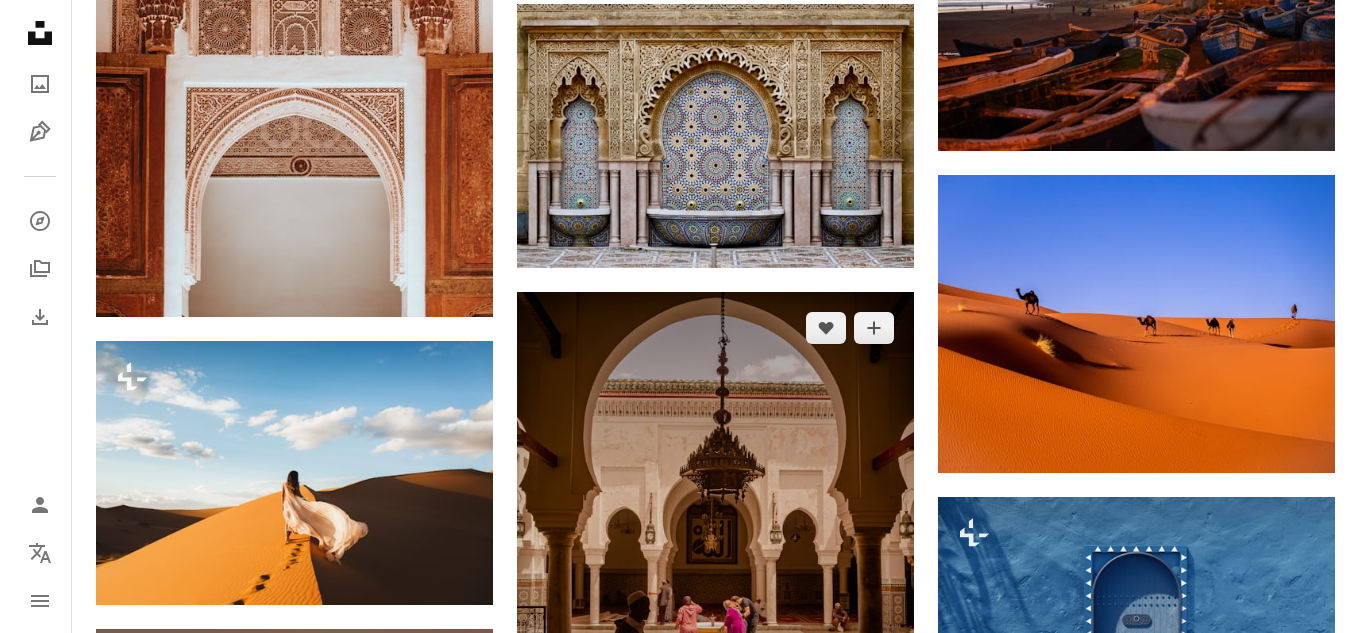 scroll, scrollTop: 2700, scrollLeft: 0, axis: vertical 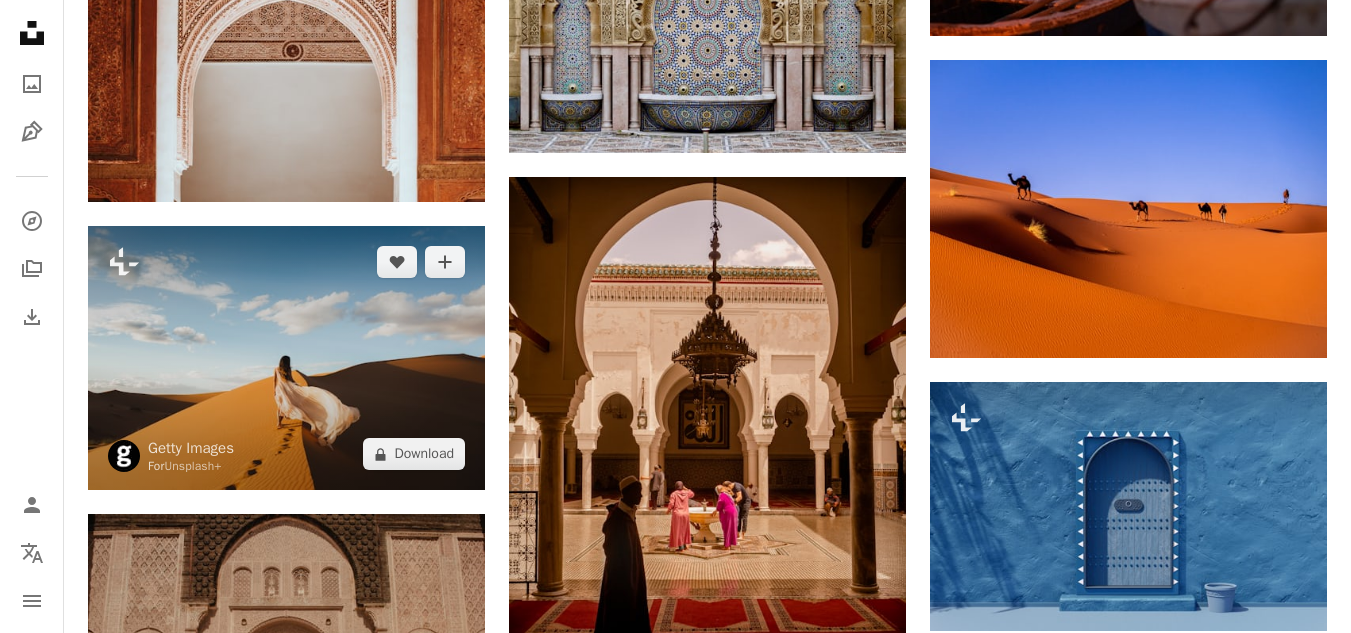 click at bounding box center [286, 358] 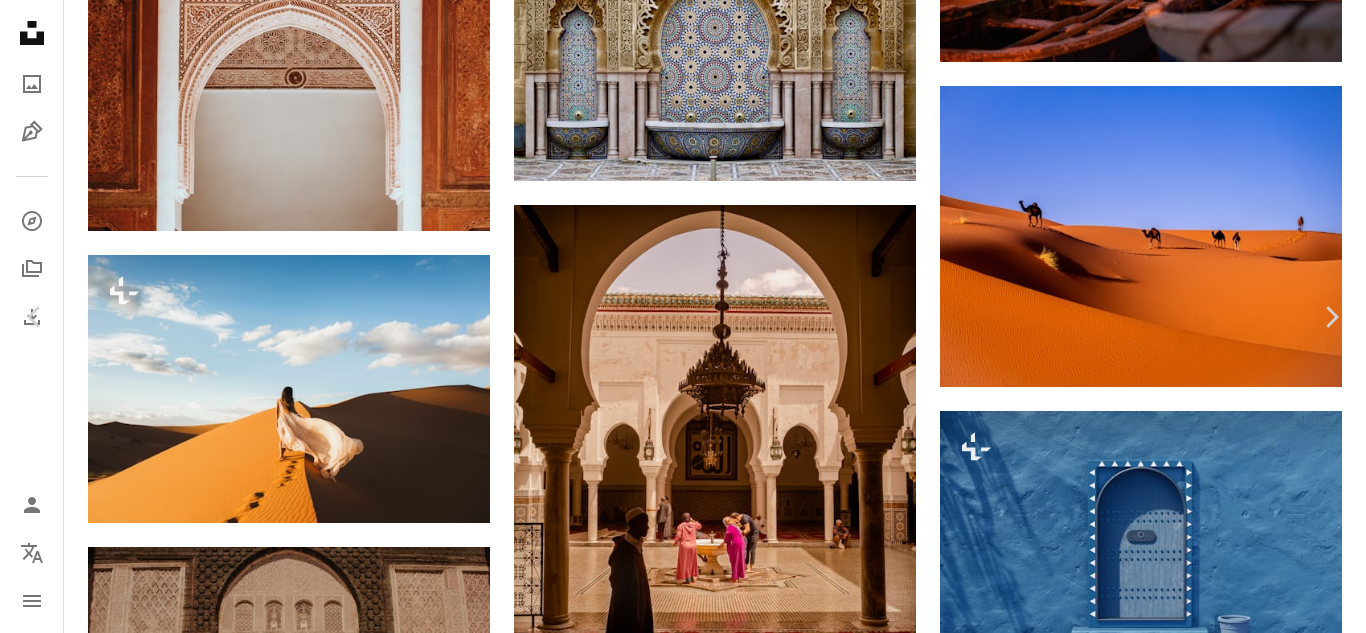 scroll, scrollTop: 100, scrollLeft: 0, axis: vertical 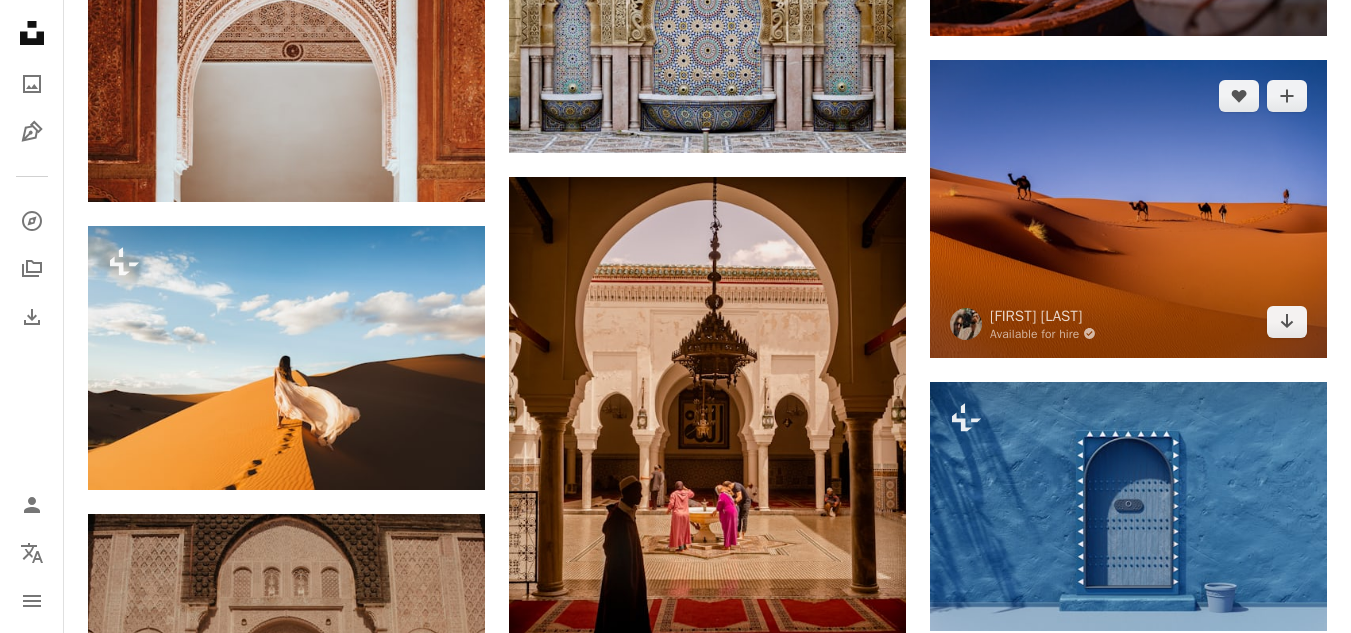 click at bounding box center [1128, 209] 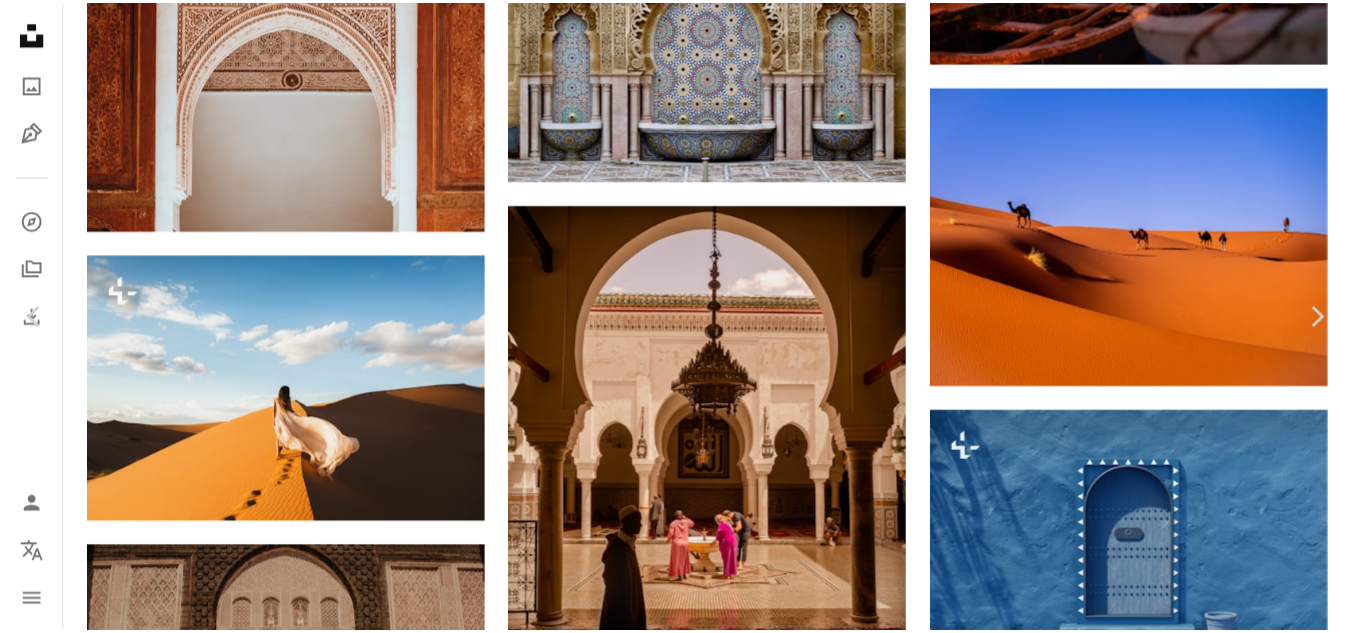 scroll, scrollTop: 0, scrollLeft: 0, axis: both 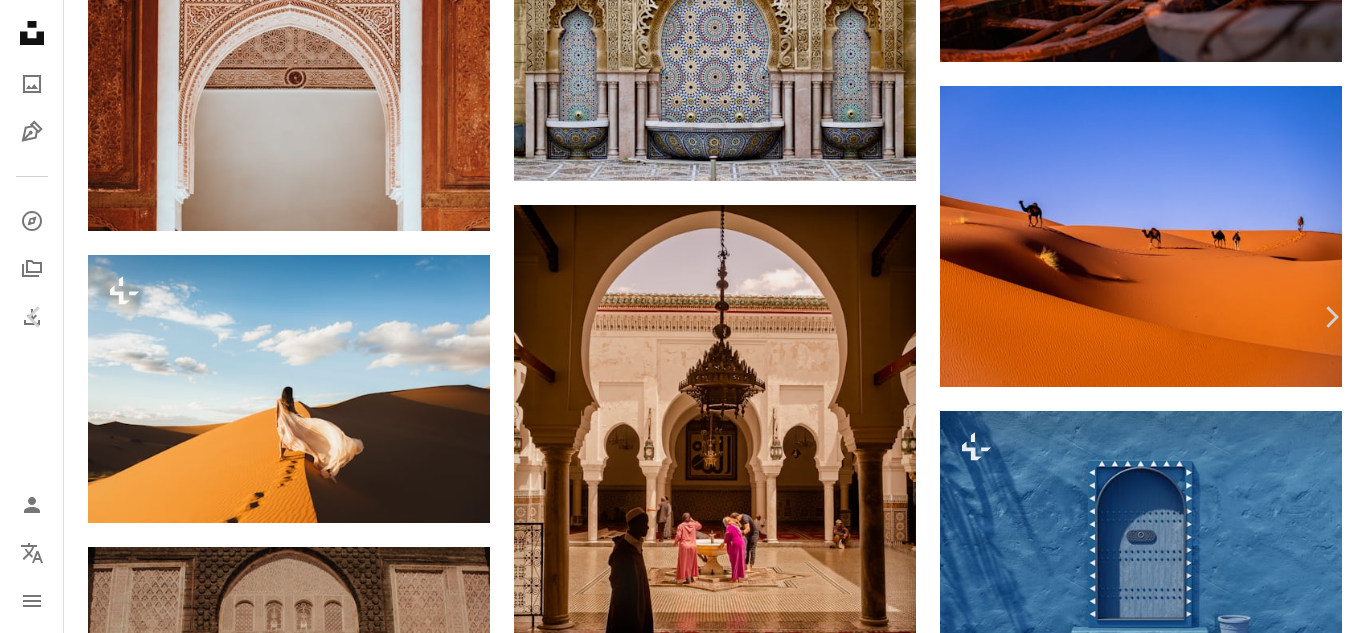 click on "Chevron down" 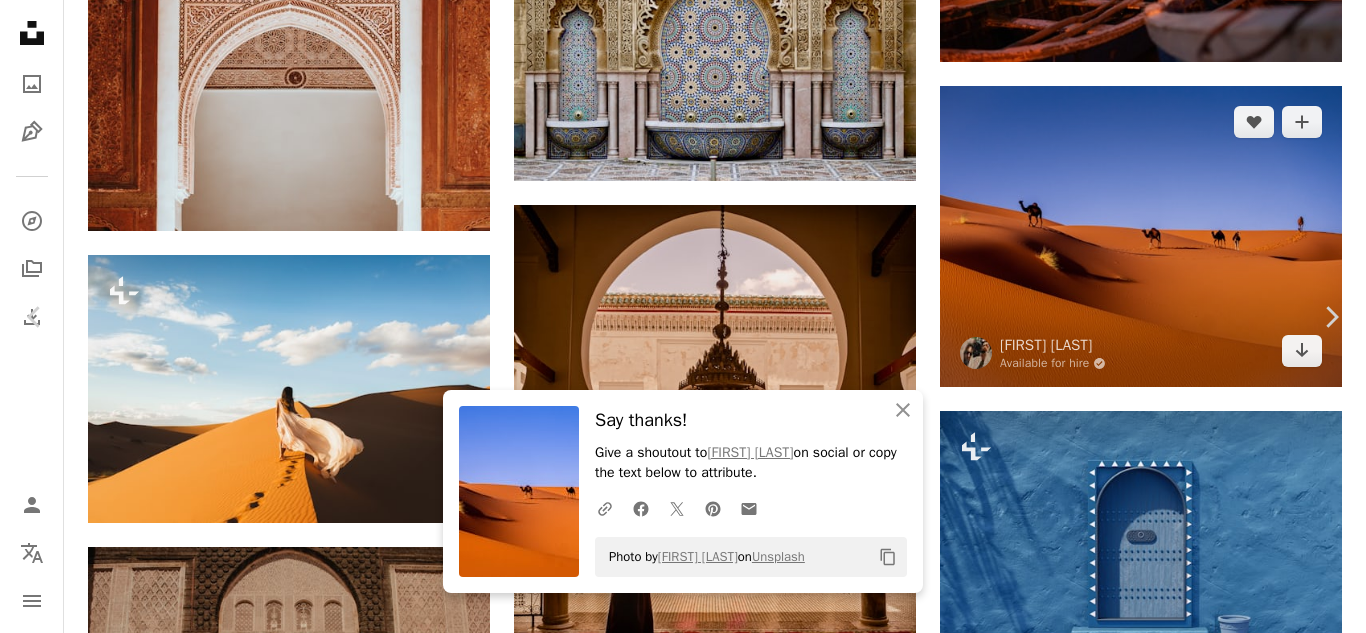 drag, startPoint x: 1305, startPoint y: 203, endPoint x: 1258, endPoint y: 217, distance: 49.0408 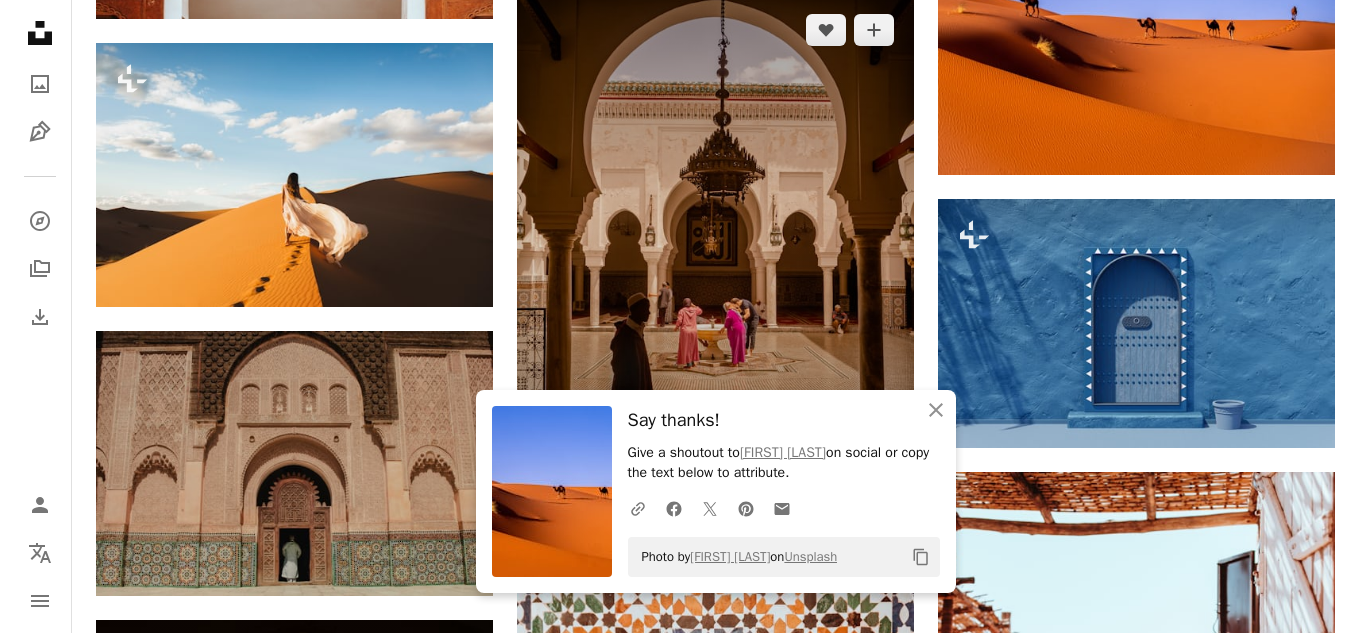 scroll, scrollTop: 2900, scrollLeft: 0, axis: vertical 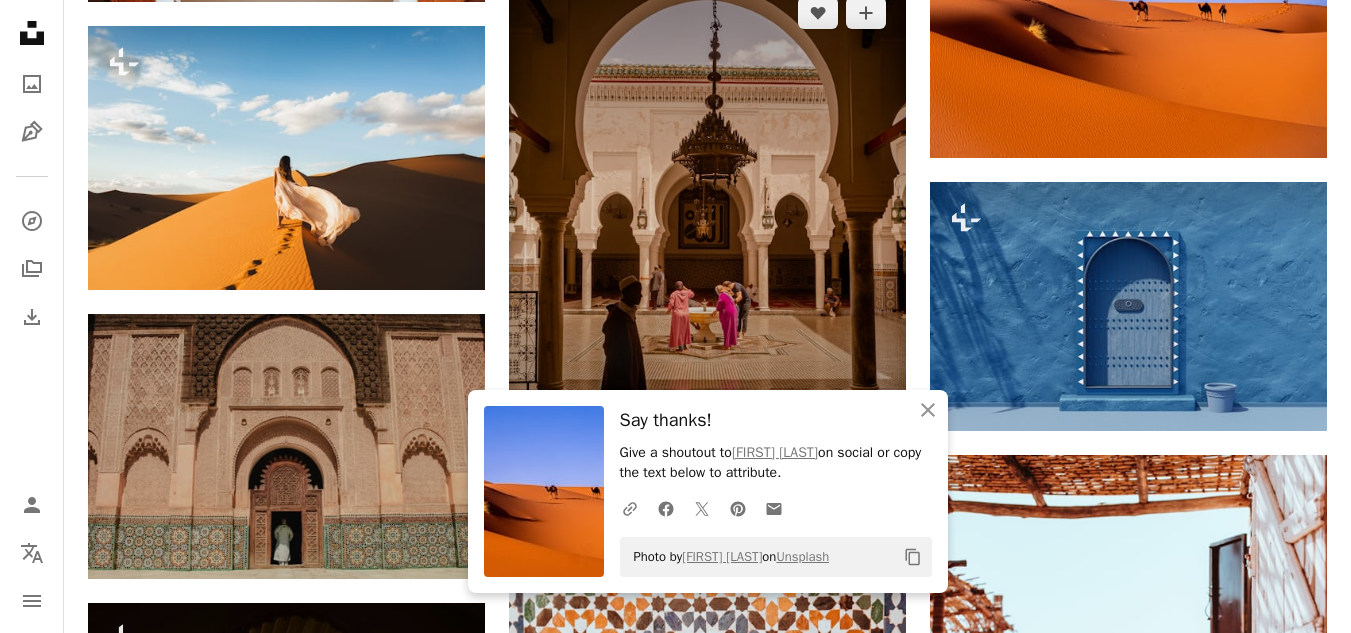 click at bounding box center (707, 225) 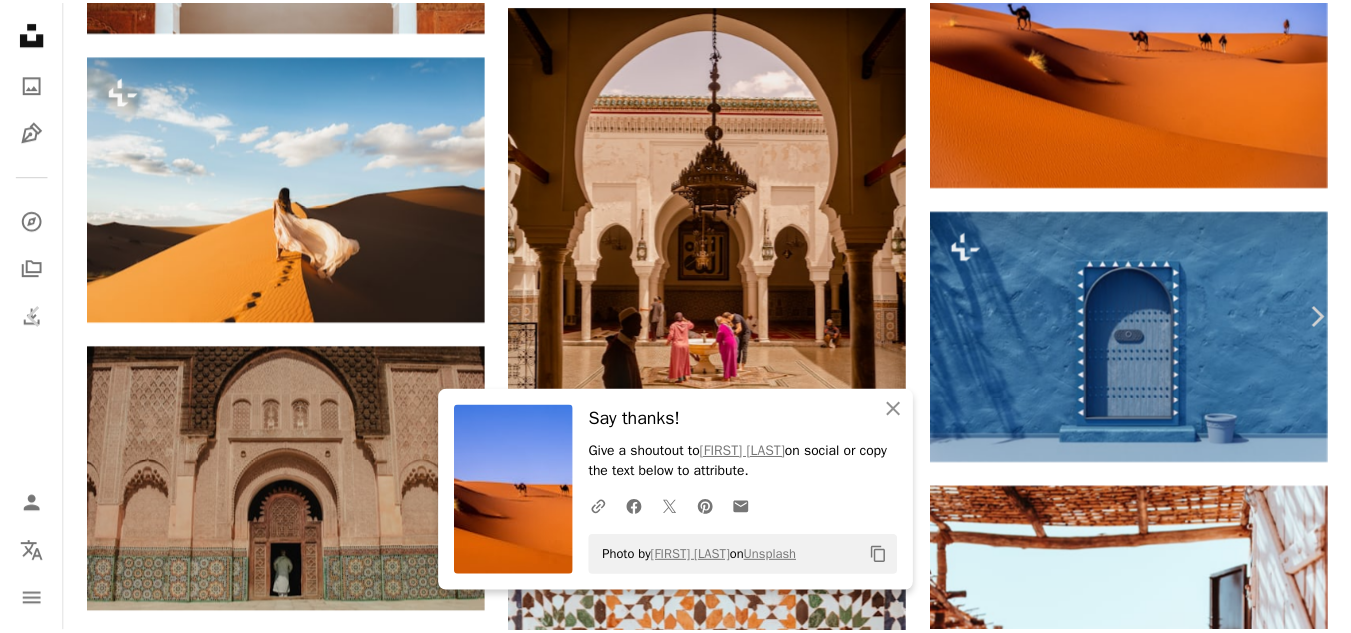 scroll, scrollTop: 200, scrollLeft: 0, axis: vertical 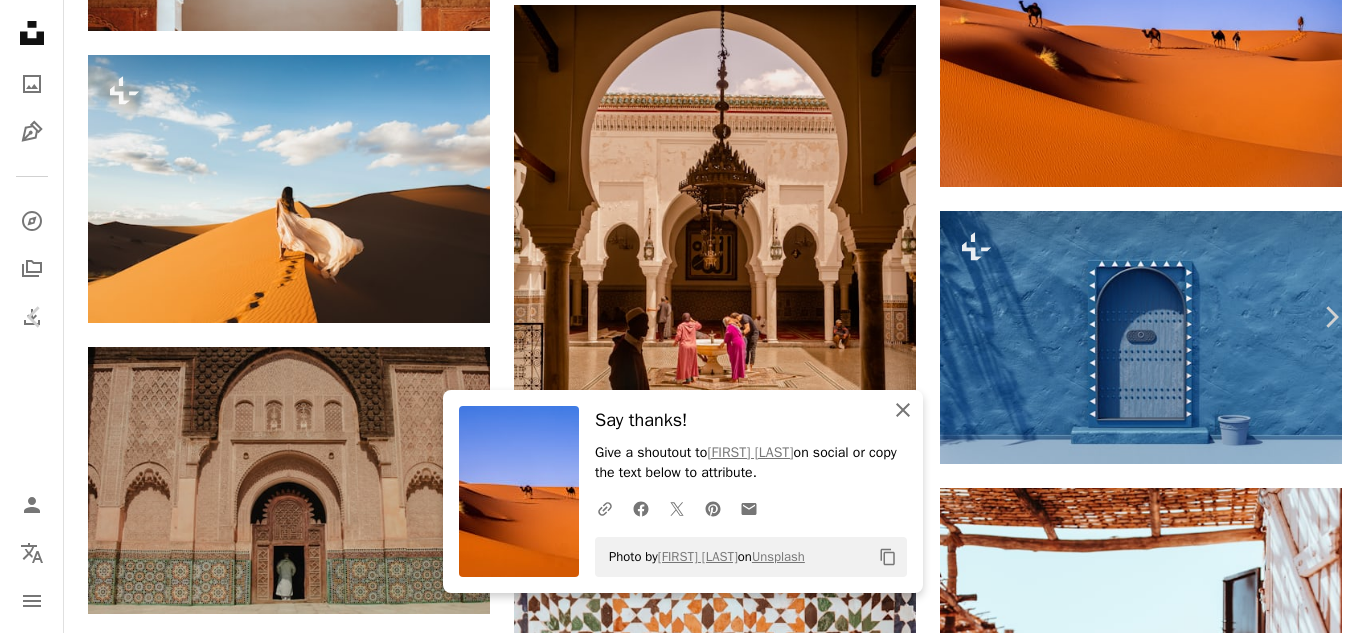 click on "An X shape" 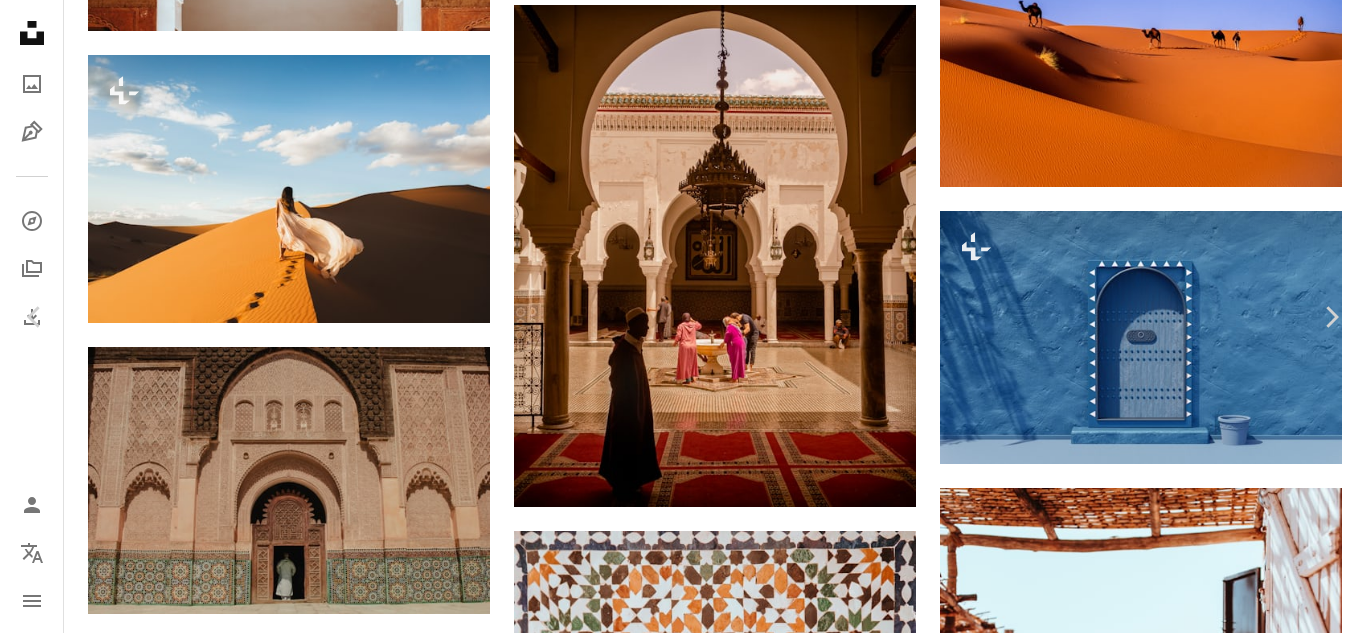 click on "Chevron down" 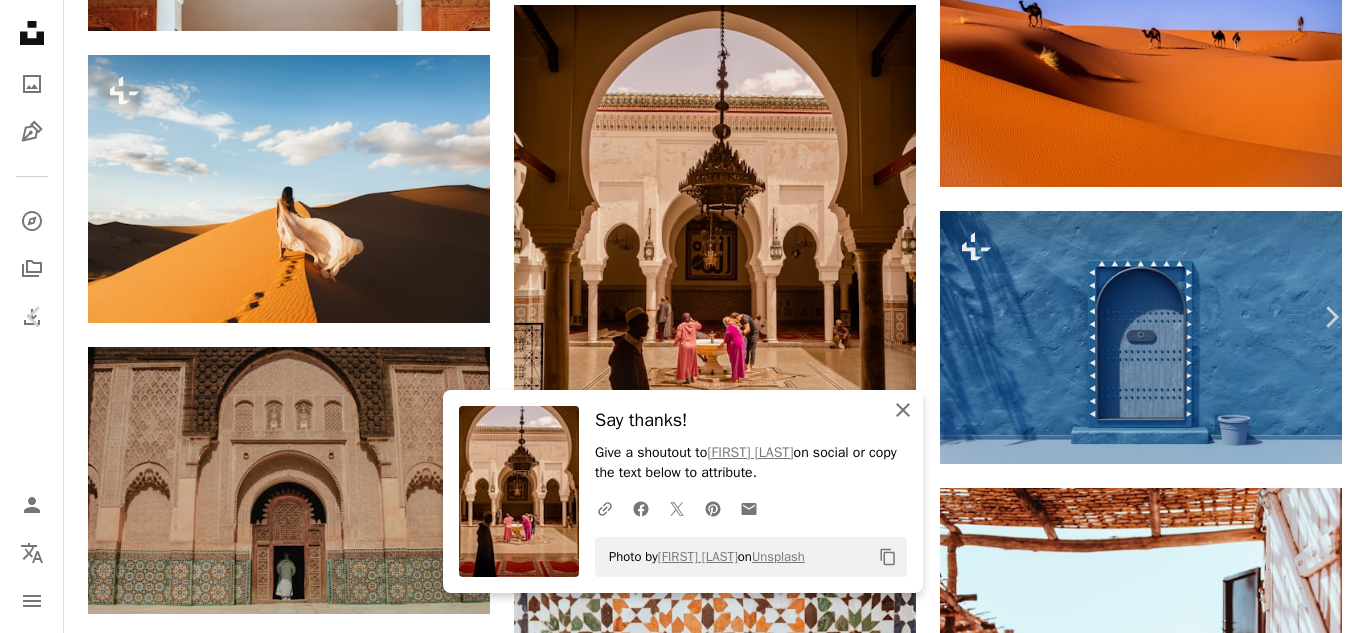 click on "An X shape" 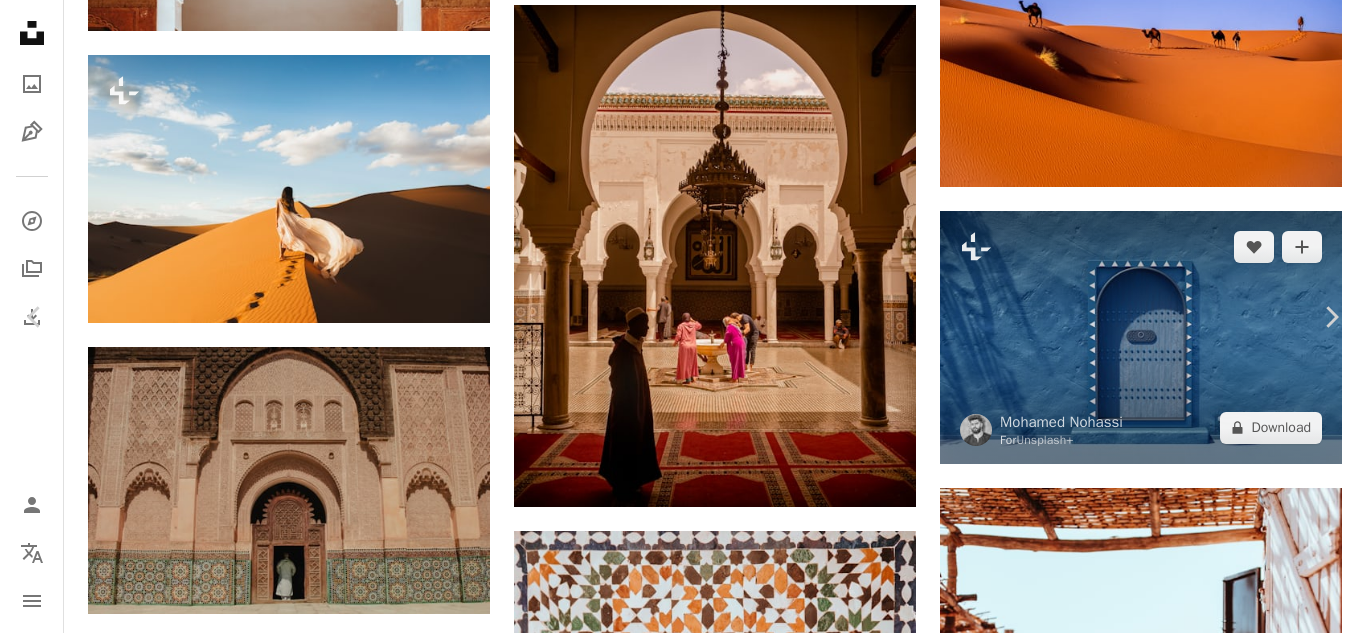 click on "An X shape Chevron left Chevron right [FIRST] [LAST] Available for hire A checkmark inside of a circle A heart A plus sign Download free Chevron down Zoom in Views 811,385 Downloads 11,383 A forward-right arrow Share Info icon Info More Actions A map marker [CITY], [COUNTRY] Calendar outlined Published on  June 7, 2019 Camera OLYMPUS CORPORATION, E-M10 Mark III Safety Free to use under the  Unsplash License mosque islam morocco religion fez building black human architecture church clothing worship home decor brown apparel housing floor indoors arch pillar Creative Commons images Browse premium related images on iStock  |  Save 20% with code UNSPLASH20 View more on iStock  ↗ Related images A heart A plus sign [FIRST] [LAST] Arrow pointing down A heart A plus sign [FIRST] [LAST] Arrow pointing down Plus sign for Unsplash+ A heart A plus sign" at bounding box center (683, 5138) 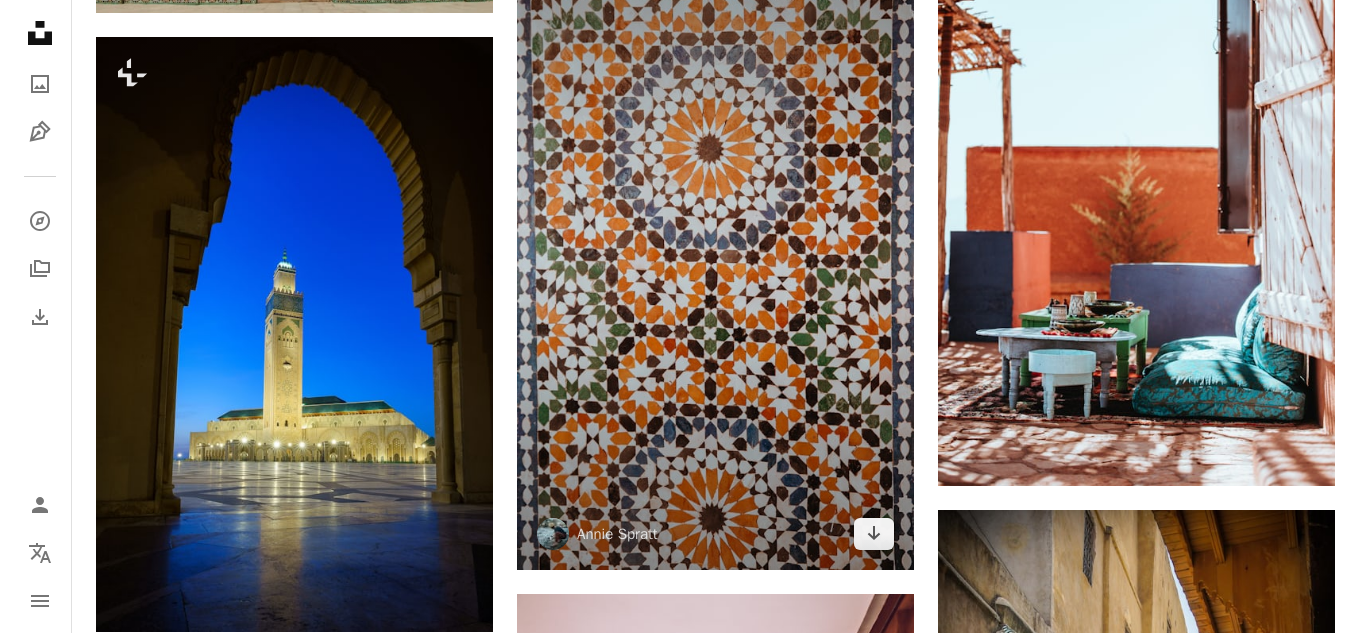 scroll, scrollTop: 3500, scrollLeft: 0, axis: vertical 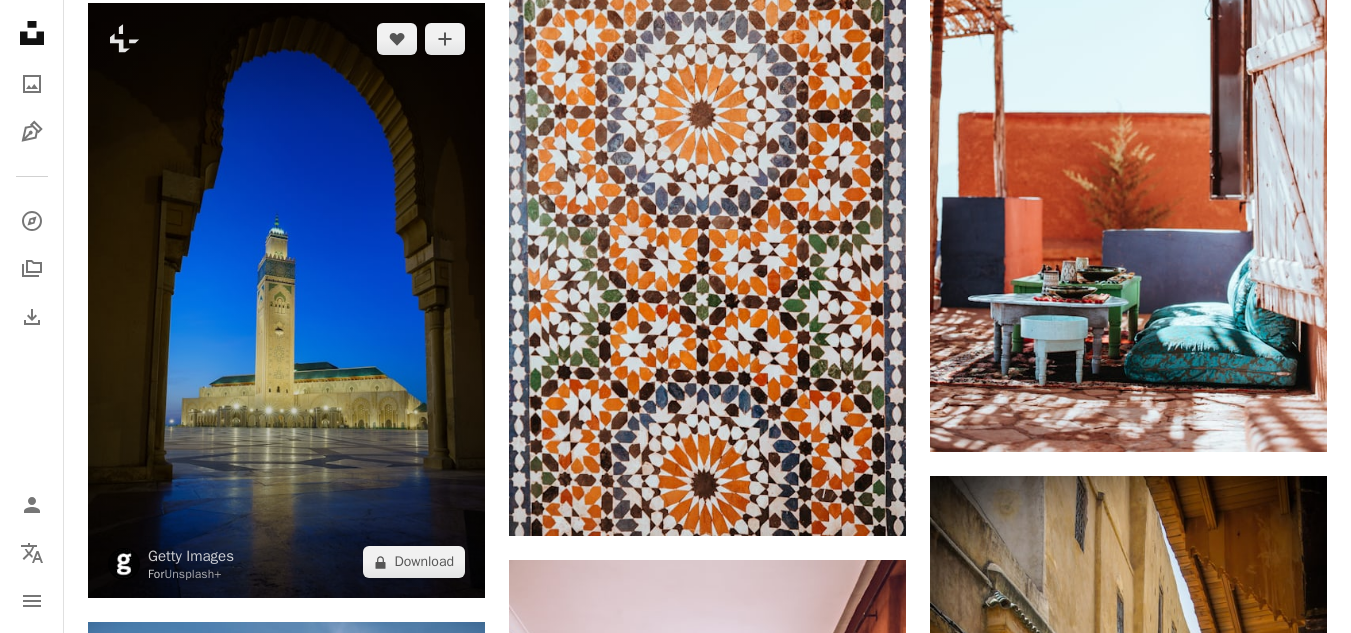 click at bounding box center [286, 301] 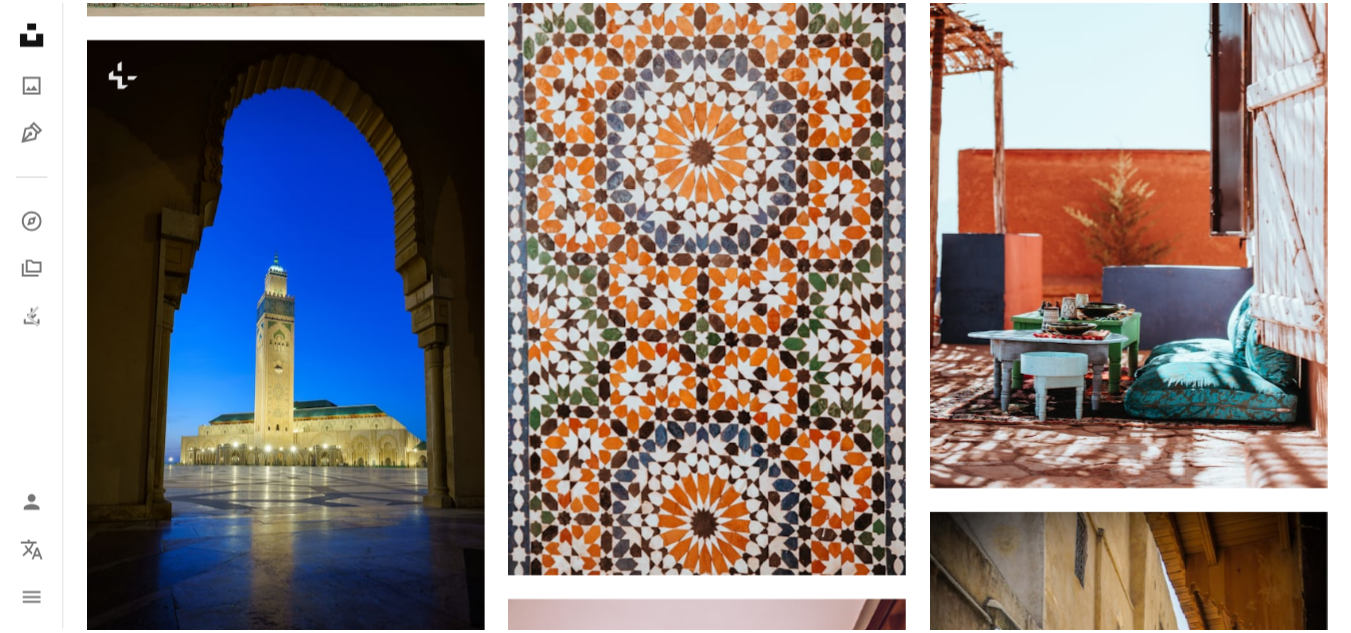 scroll, scrollTop: 300, scrollLeft: 0, axis: vertical 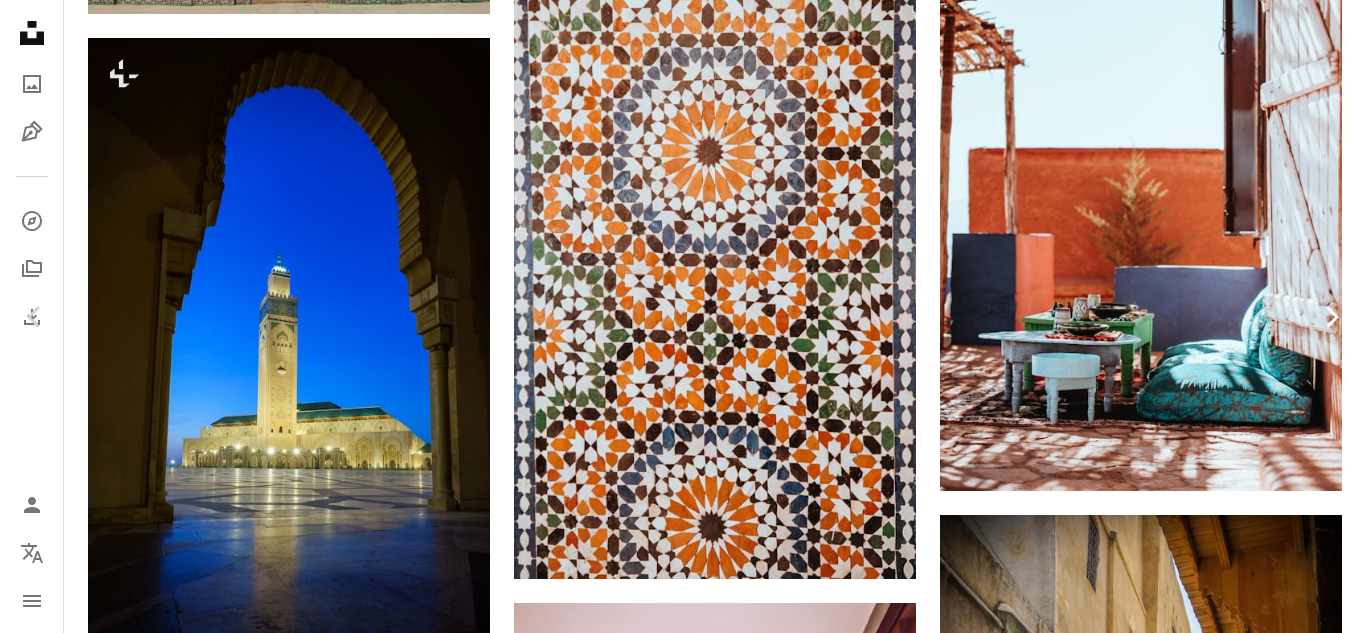 click on "Chevron right" at bounding box center [1331, 317] 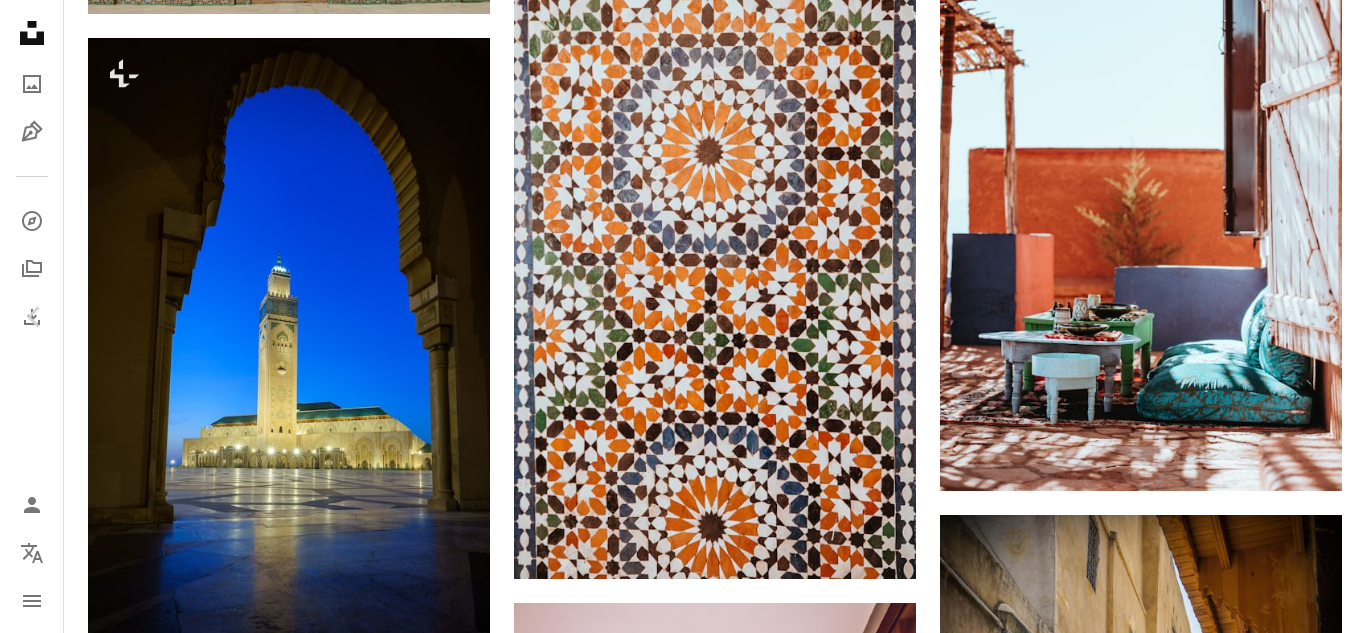 click on "An X shape Chevron left Chevron right Getty Images For  Unsplash+ A heart A plus sign A lock Download Zoom in A forward-right arrow Share More Actions Calendar outlined Published on  October 19, 2023 Safety Licensed under the  Unsplash+ License architecture mosque night photography islam istanbul africa religion dusk vertical ancient color image no people building entrance built structure Free pictures Related images Plus sign for Unsplash+ A heart A plus sign Getty Images For  Unsplash+ A lock Download Plus sign for Unsplash+ A heart A plus sign Getty Images For  Unsplash+ A lock Download Plus sign for Unsplash+ A heart A plus sign Ahmed For  Unsplash+ A lock Download Plus sign for Unsplash+ A heart A plus sign Getty Images For  Unsplash+ A lock Download Plus sign for Unsplash+ A heart A plus sign Joe Eitzen For  Unsplash+ A lock Download Plus sign for Unsplash+ A heart A plus sign Getty Images For  Unsplash+ A lock Download Plus sign for Unsplash+ A heart A plus sign Ahmed For  Unsplash+ A lock Download" at bounding box center [683, 4538] 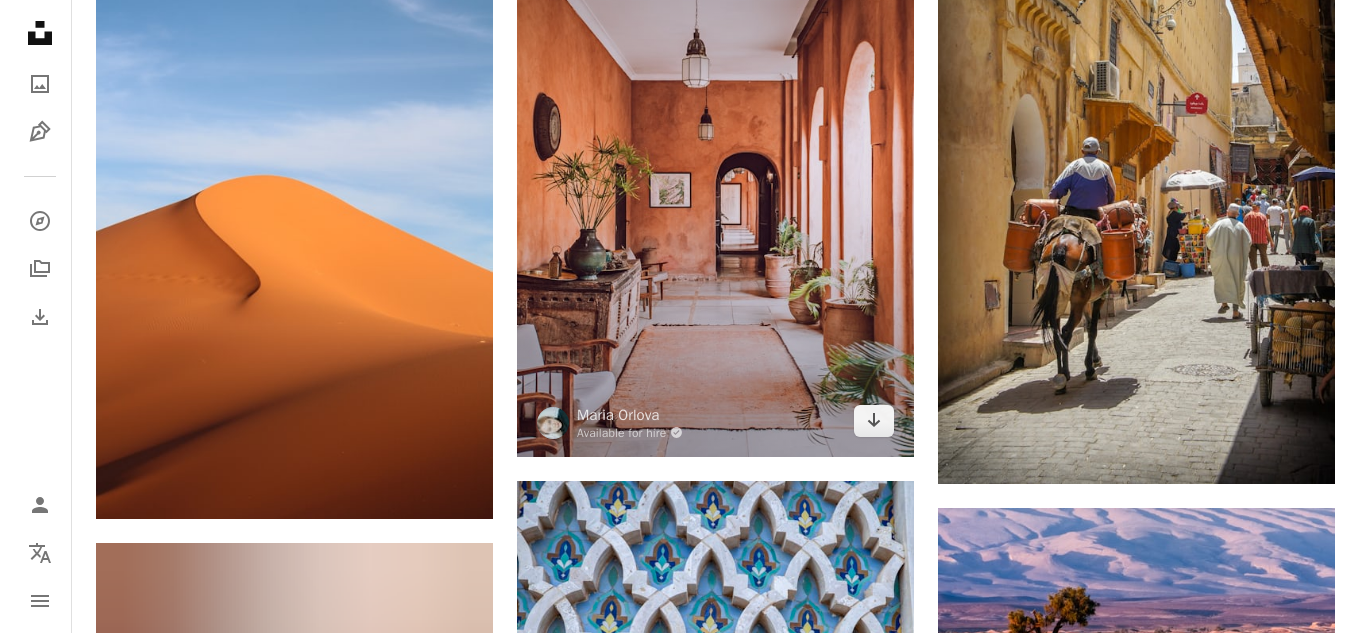 scroll, scrollTop: 4200, scrollLeft: 0, axis: vertical 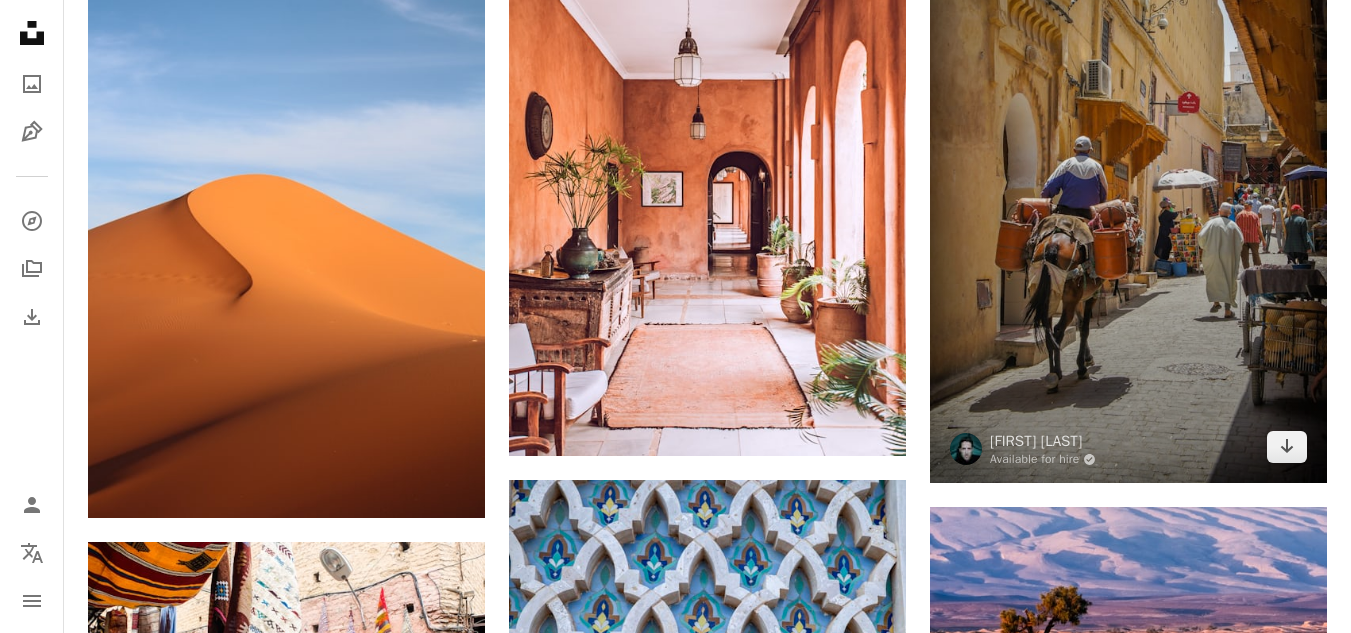 click at bounding box center (1128, 129) 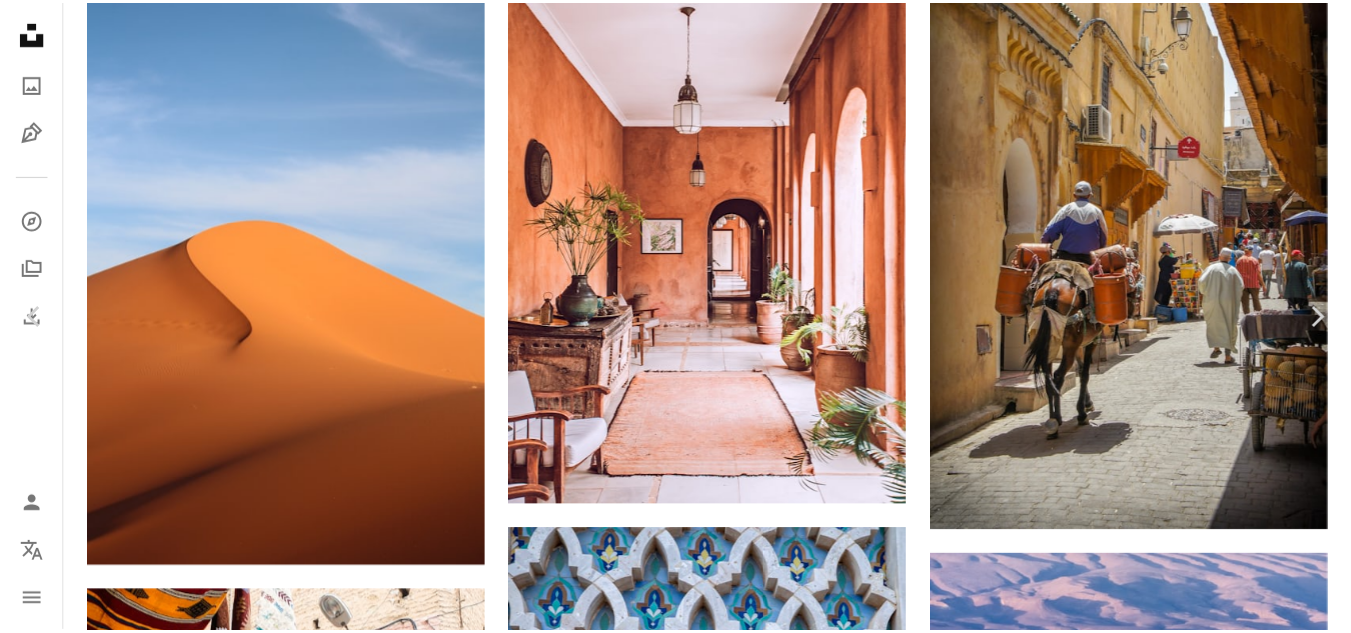 scroll, scrollTop: 0, scrollLeft: 0, axis: both 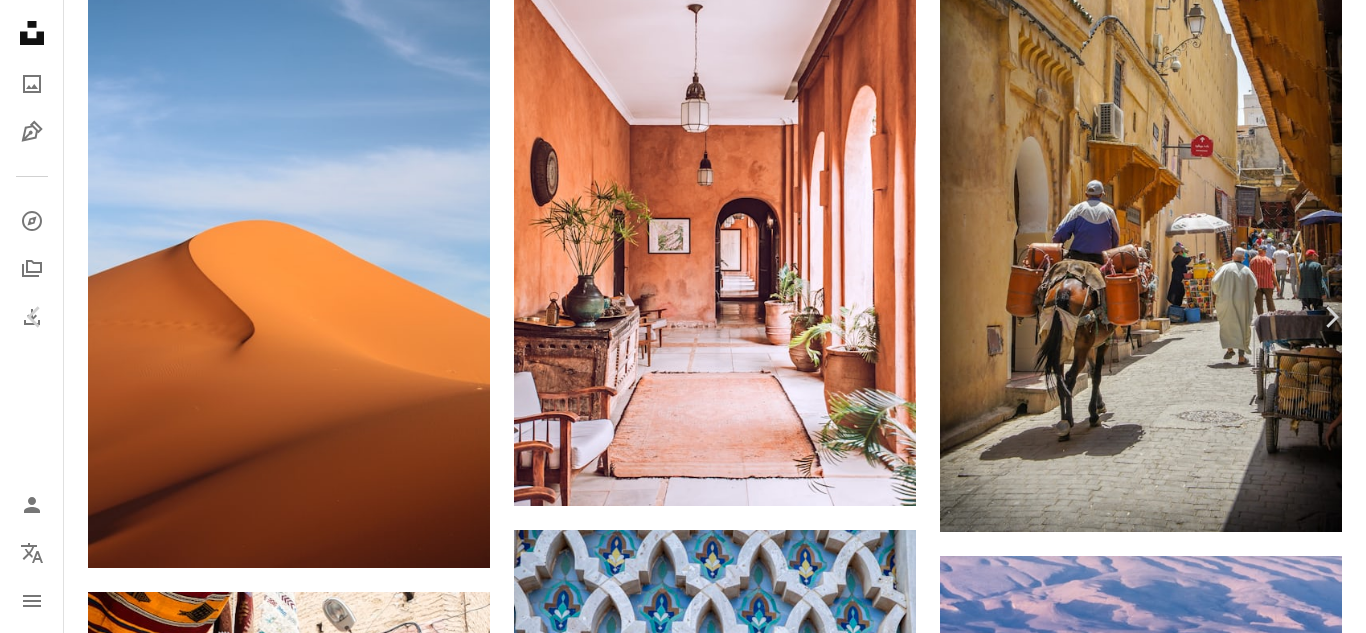 click on "Download free" at bounding box center (1167, 3569) 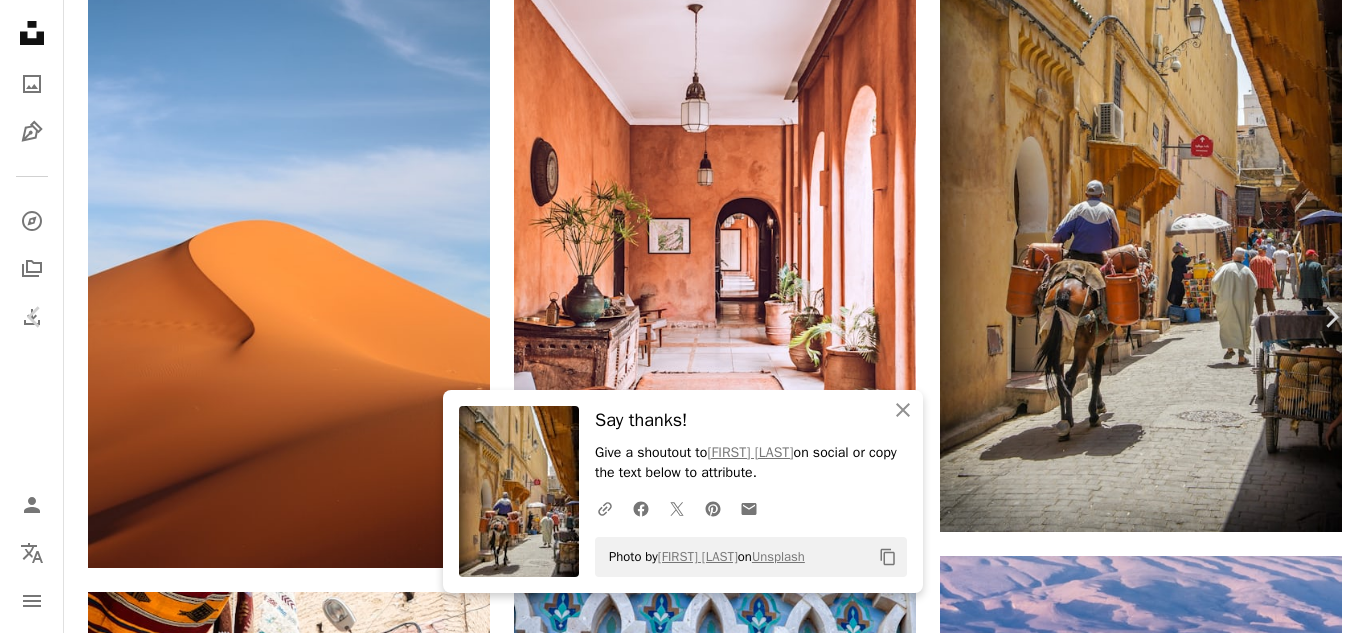 click on "Zoom in" at bounding box center [675, 3900] 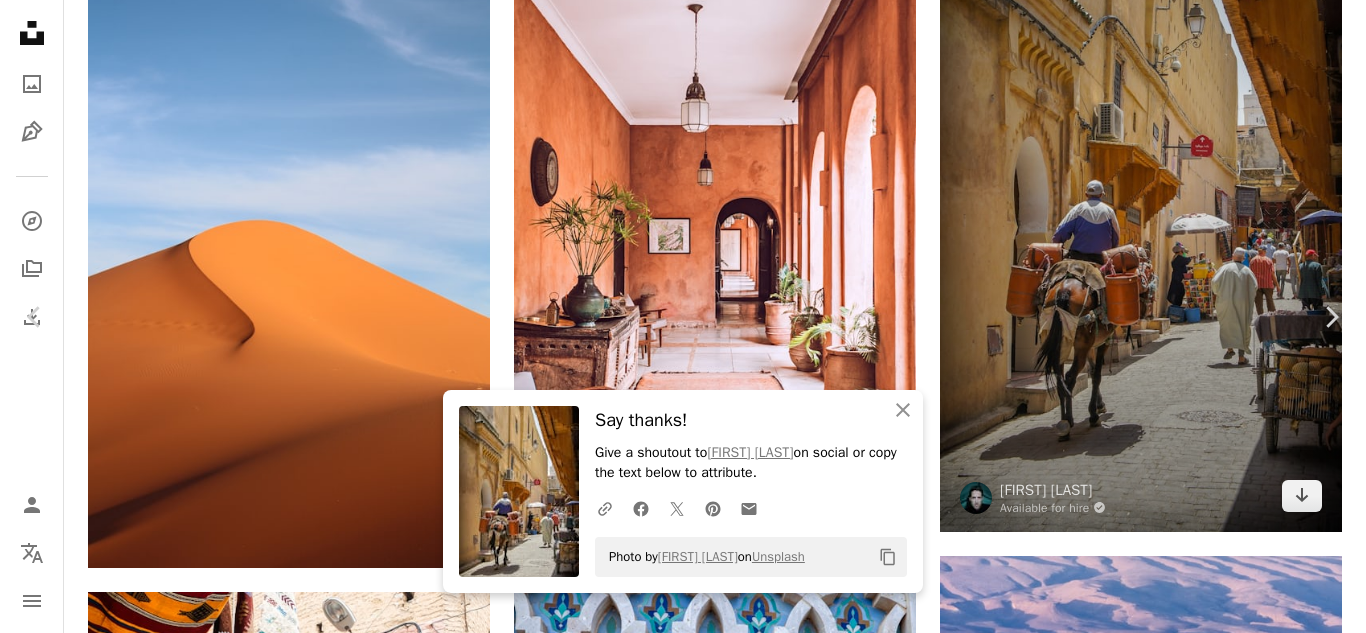 drag, startPoint x: 1319, startPoint y: 212, endPoint x: 1118, endPoint y: 226, distance: 201.48697 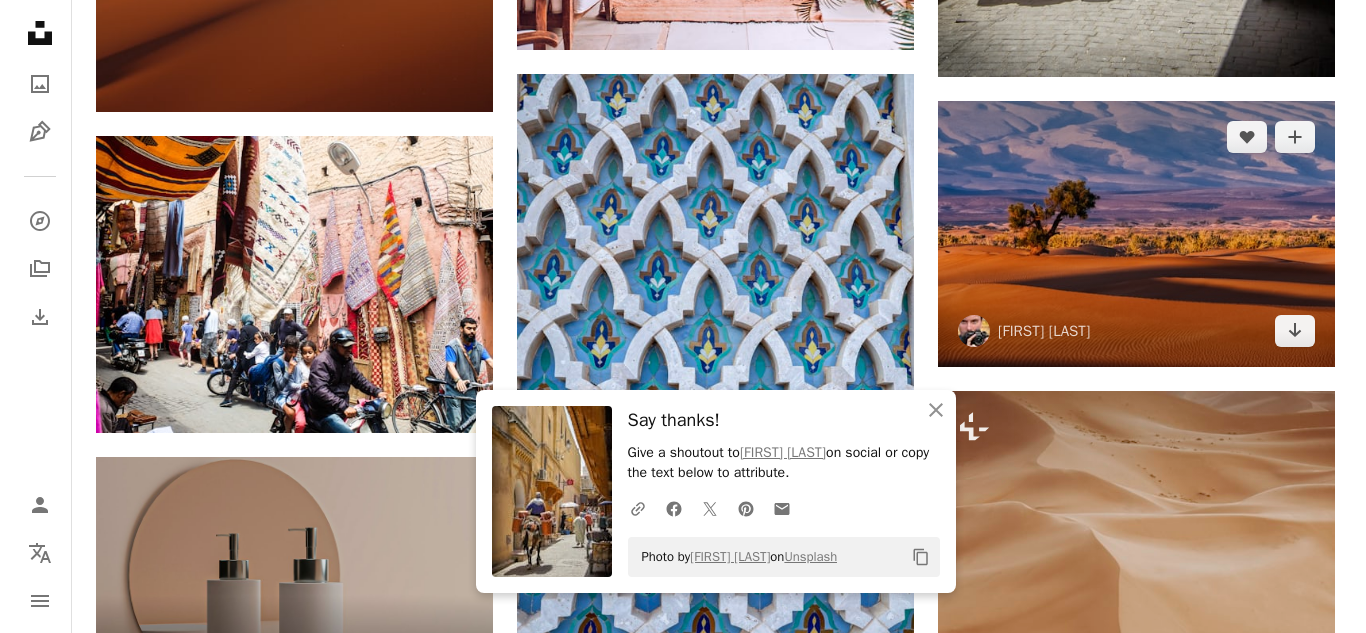 scroll, scrollTop: 4600, scrollLeft: 0, axis: vertical 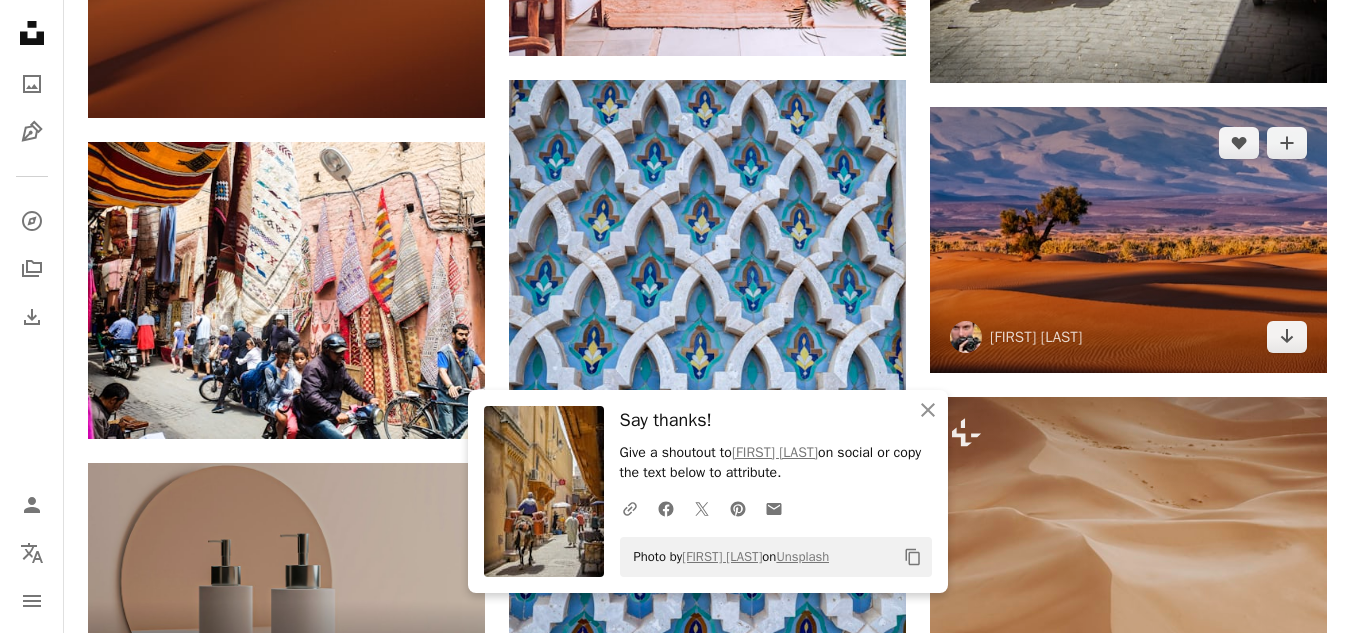 click at bounding box center (1128, 240) 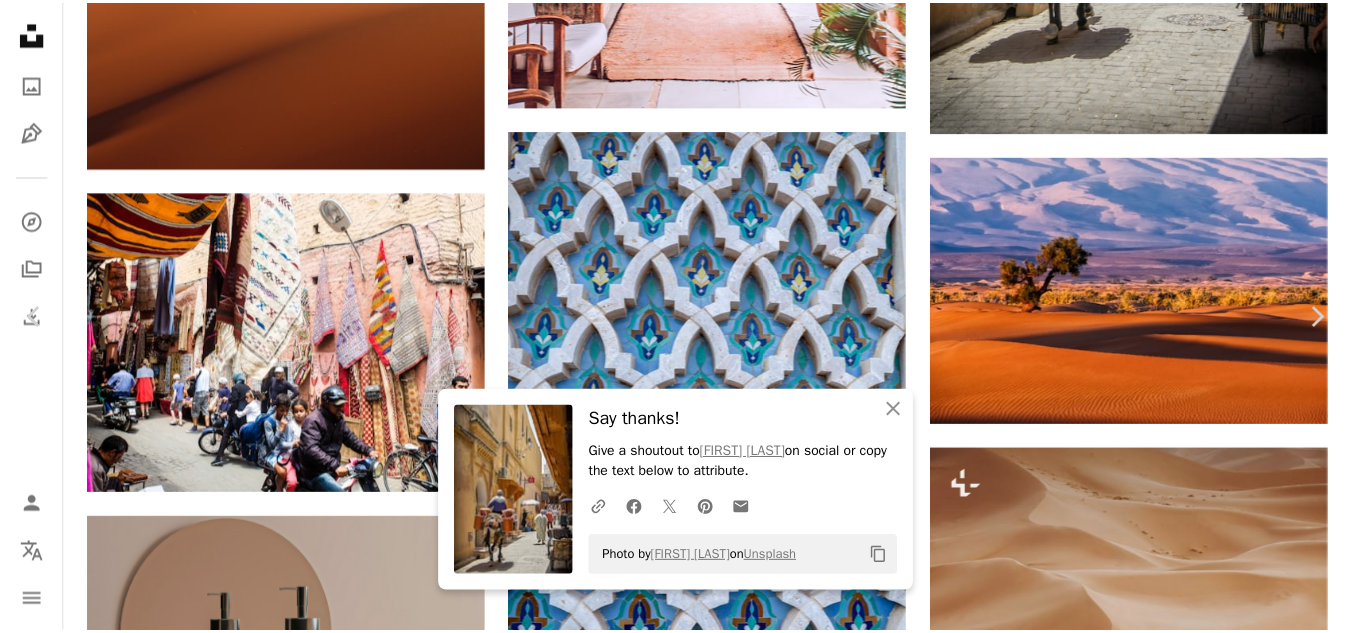 scroll, scrollTop: 100, scrollLeft: 0, axis: vertical 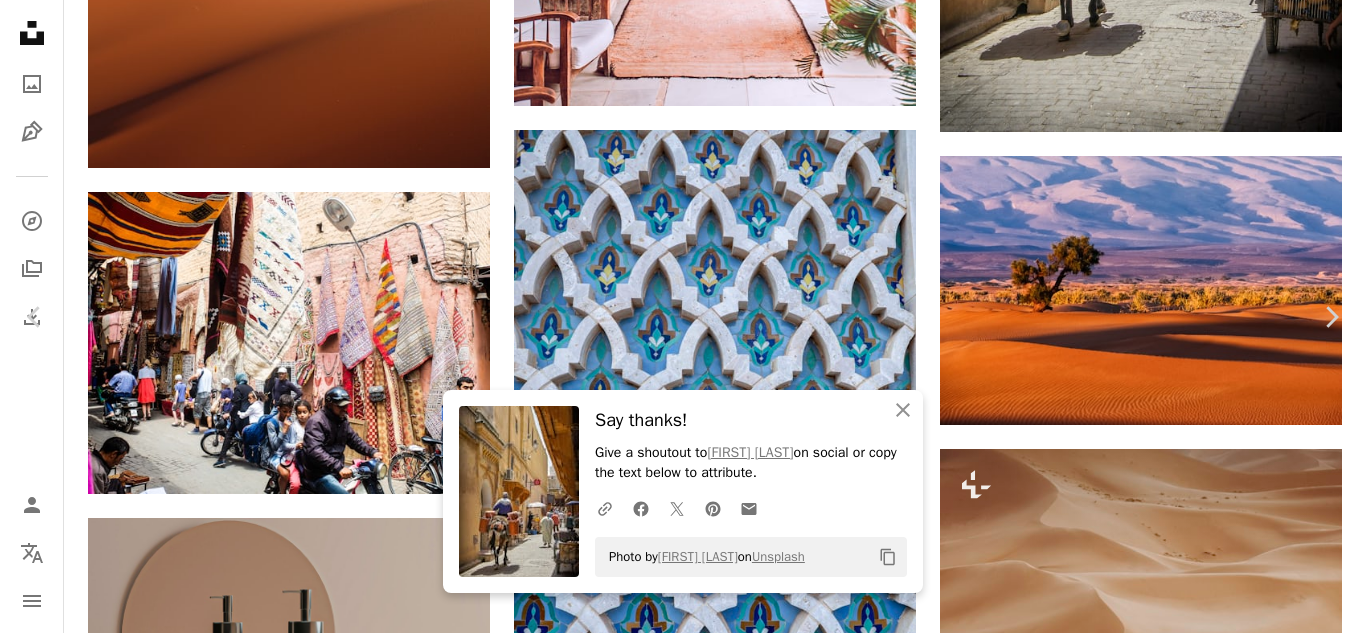 click on "Chevron down" 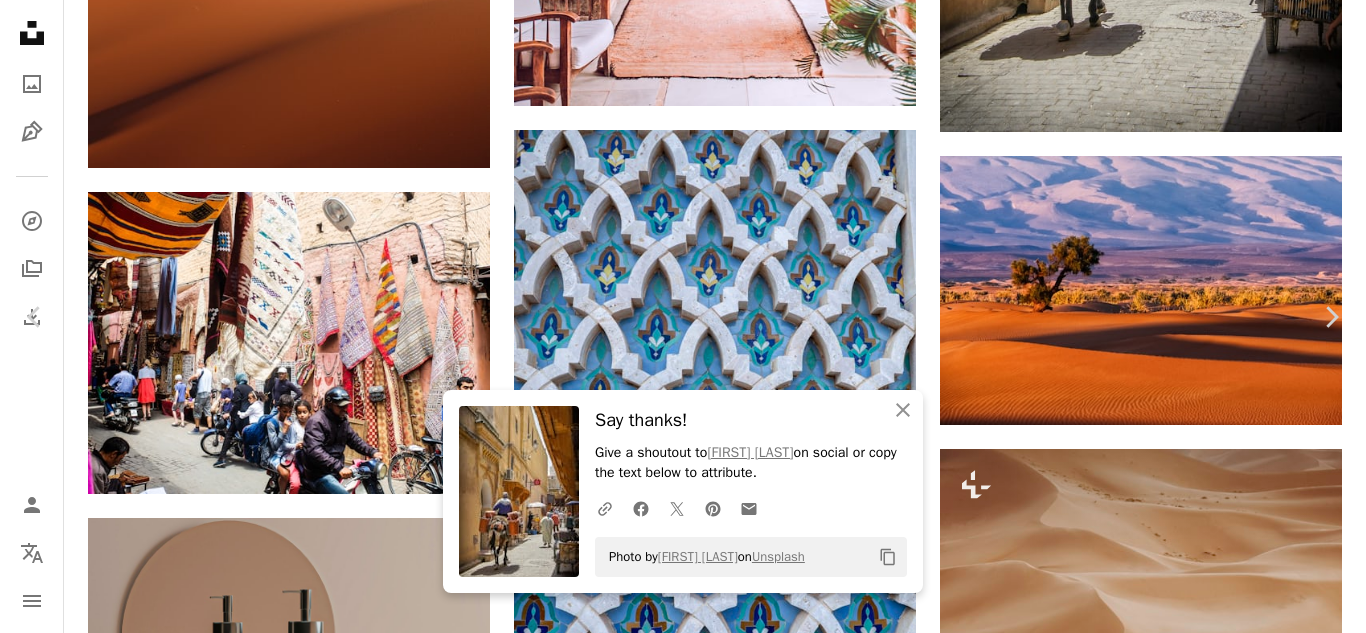 click on "( 1920 x 1284 )" at bounding box center [1157, 3238] 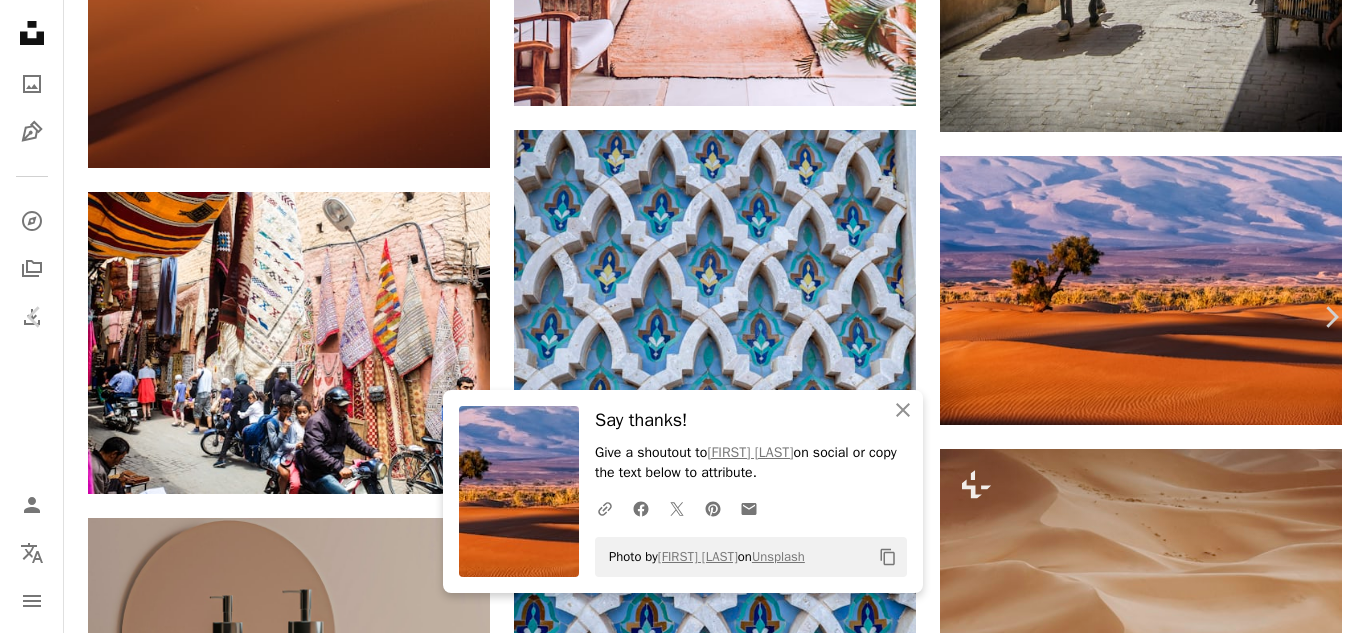 click on "An X shape Chevron left Chevron right An X shape Close Say thanks! Give a shoutout to  [FIRST] [LAST]  on social or copy the text below to attribute. A URL sharing icon (chains) Facebook icon X (formerly Twitter) icon Pinterest icon An envelope Photo by  [FIRST] [LAST]  on  Unsplash
Copy content [FIRST] [LAST] sickle A heart A plus sign Download free Chevron down Zoom in Views 5,784,939 Downloads 52,182 Featured in Photos ,  Nature A forward-right arrow Share Info icon Info More Actions [CITY], [COUNTRY]. A map marker [CITY], [COUNTRY] Calendar outlined Published on  November 20, 2017 Camera FUJIFILM, FinePix S5Pro Safety Free to use under the  Unsplash License travel sunset mountains desert sand africa morocco dune sahara plant brown outdoors soil flora vegetation bush oak HD Wallpapers Browse premium related images on iStock  |  Save 20% with code UNSPLASH20 View more on iStock  ↗ Related images A heart A plus sign" at bounding box center [683, 3438] 